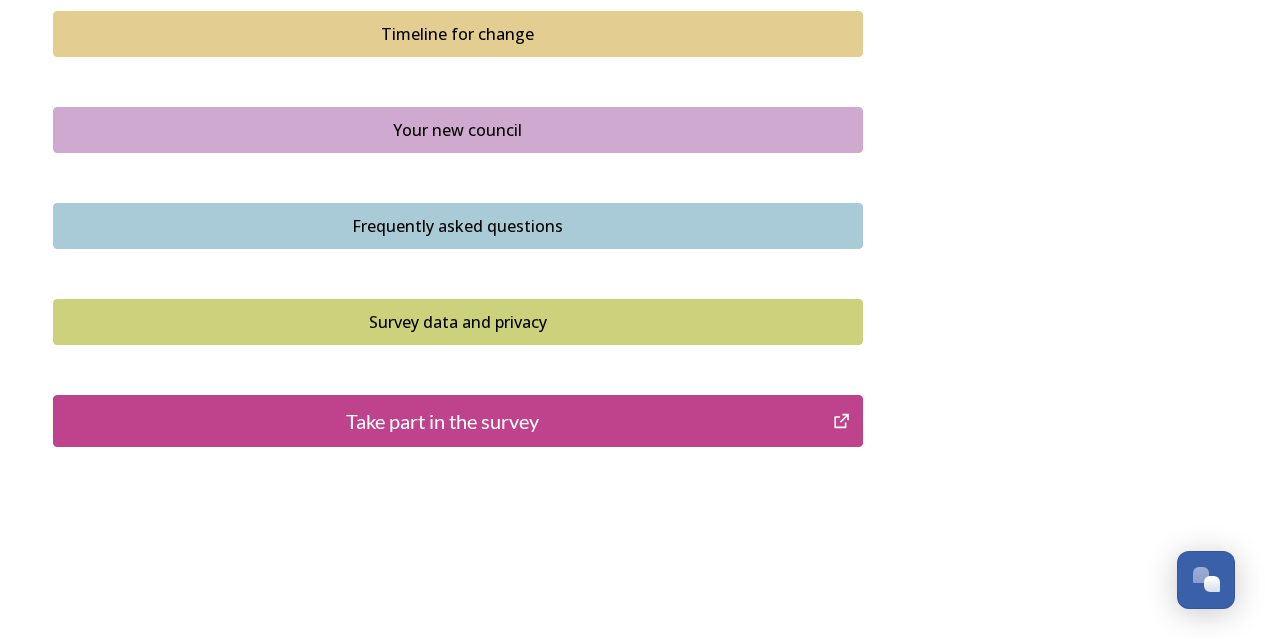 scroll, scrollTop: 1505, scrollLeft: 0, axis: vertical 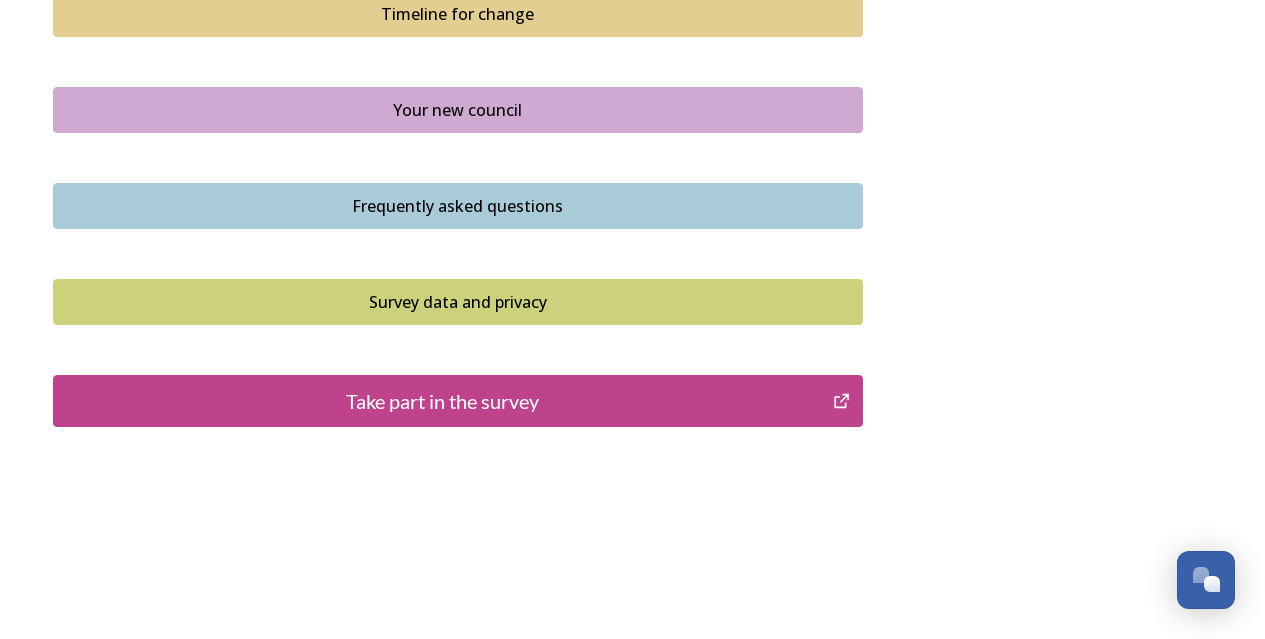click on "Take part in the survey" at bounding box center [443, 401] 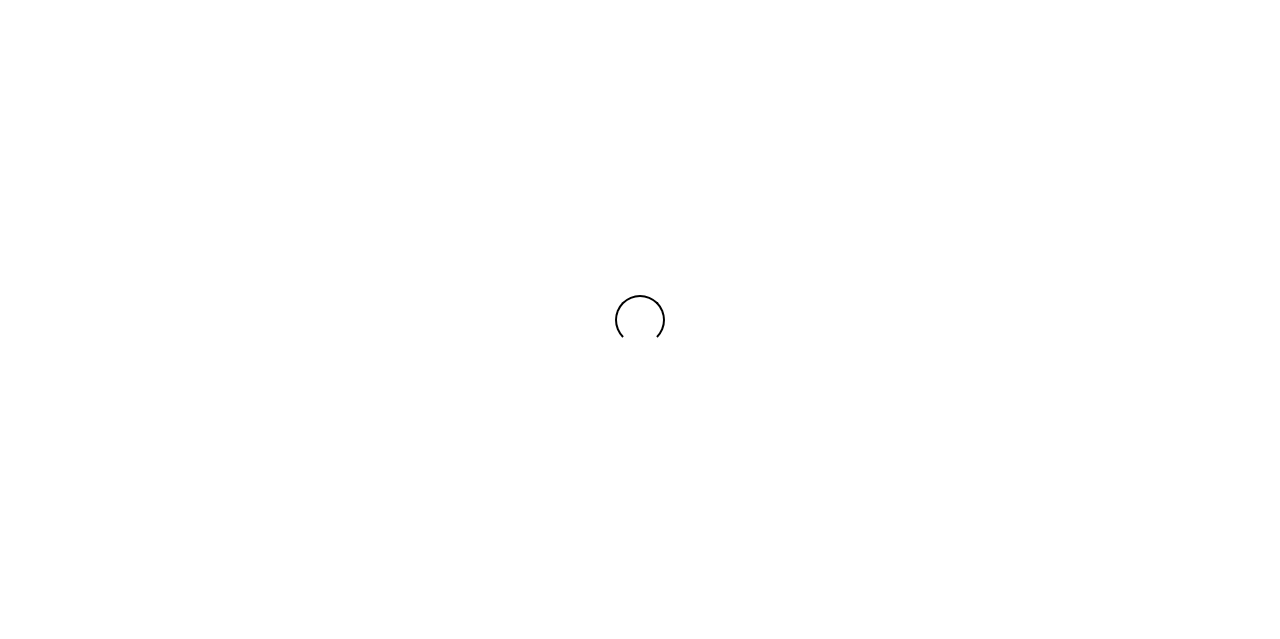 scroll, scrollTop: 0, scrollLeft: 0, axis: both 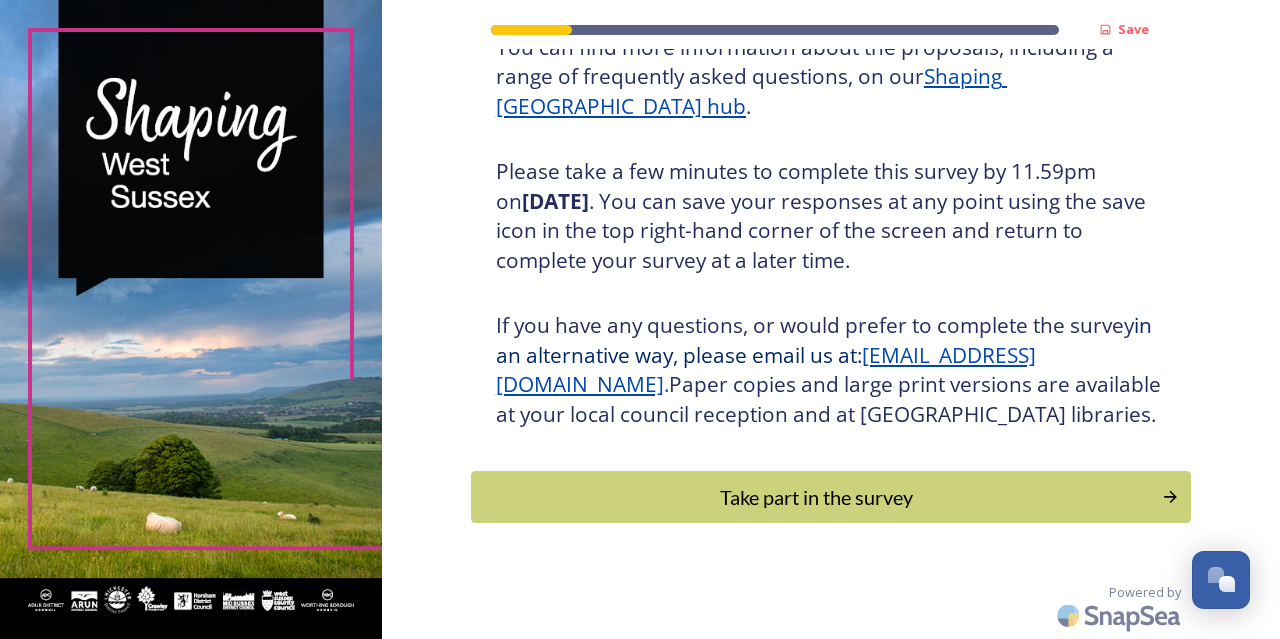 click on "Take part in the survey" at bounding box center [816, 497] 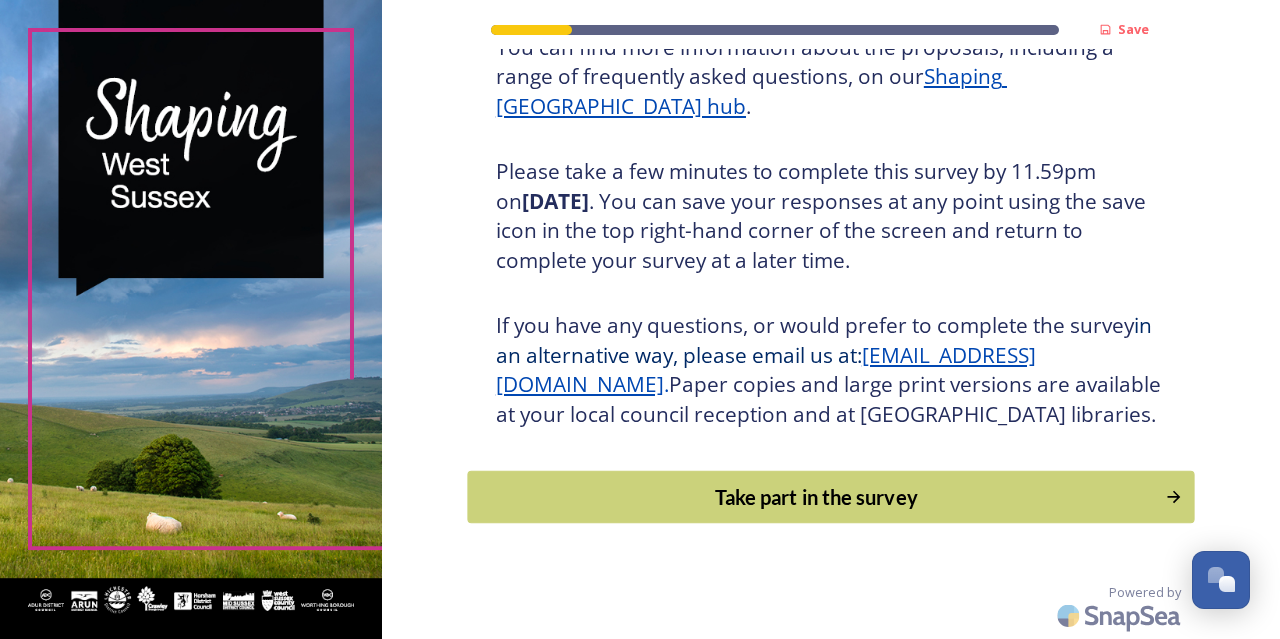 scroll, scrollTop: 0, scrollLeft: 0, axis: both 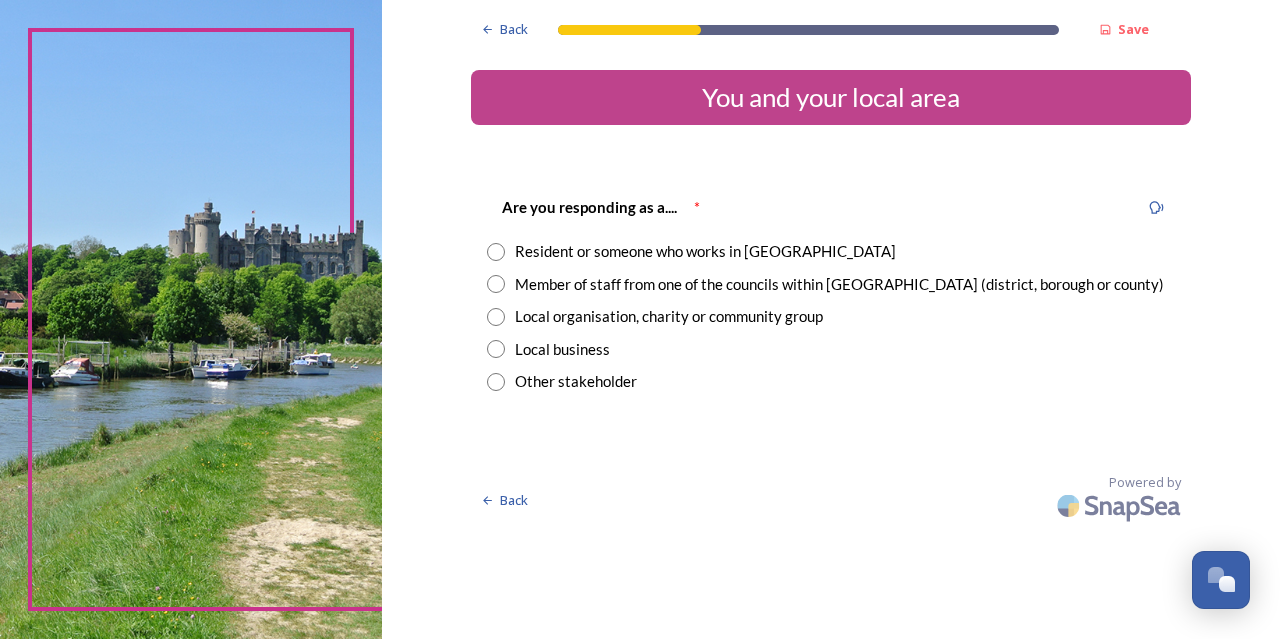 click at bounding box center [496, 252] 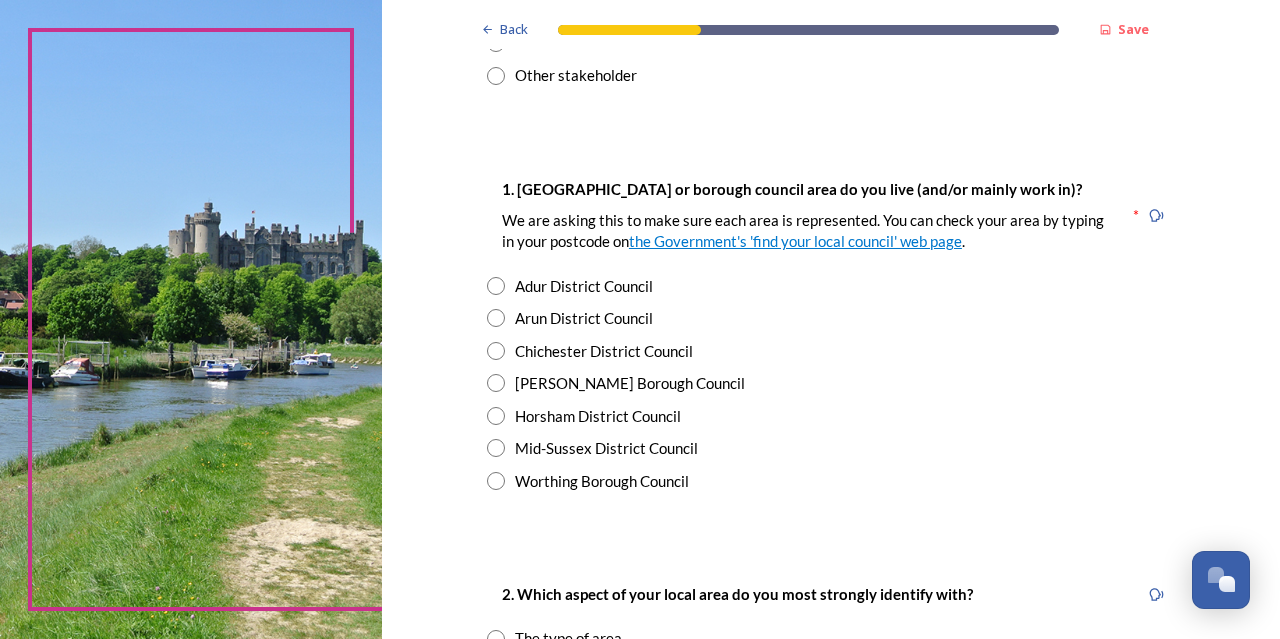 scroll, scrollTop: 307, scrollLeft: 0, axis: vertical 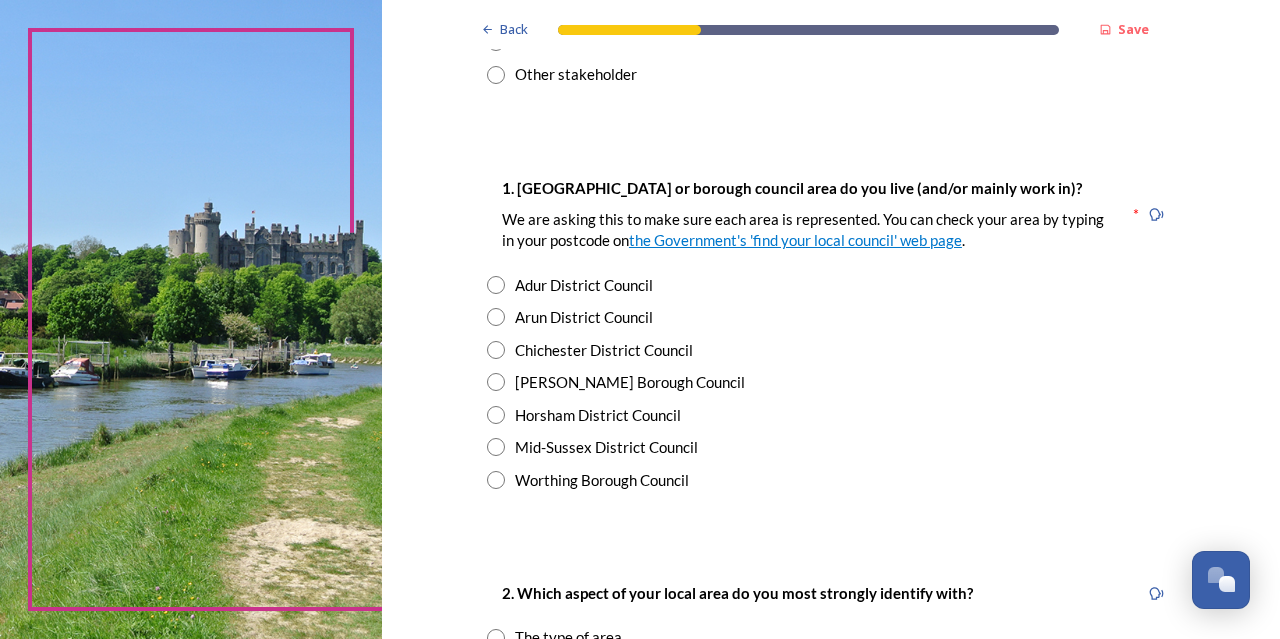 click at bounding box center [496, 415] 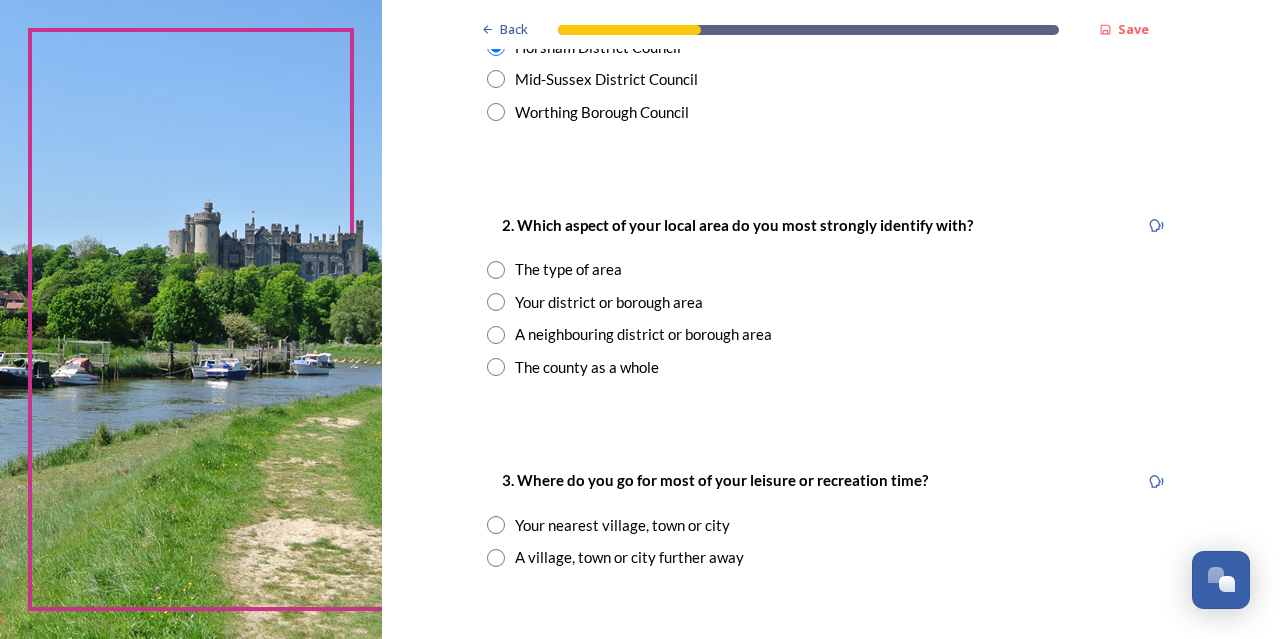 scroll, scrollTop: 676, scrollLeft: 0, axis: vertical 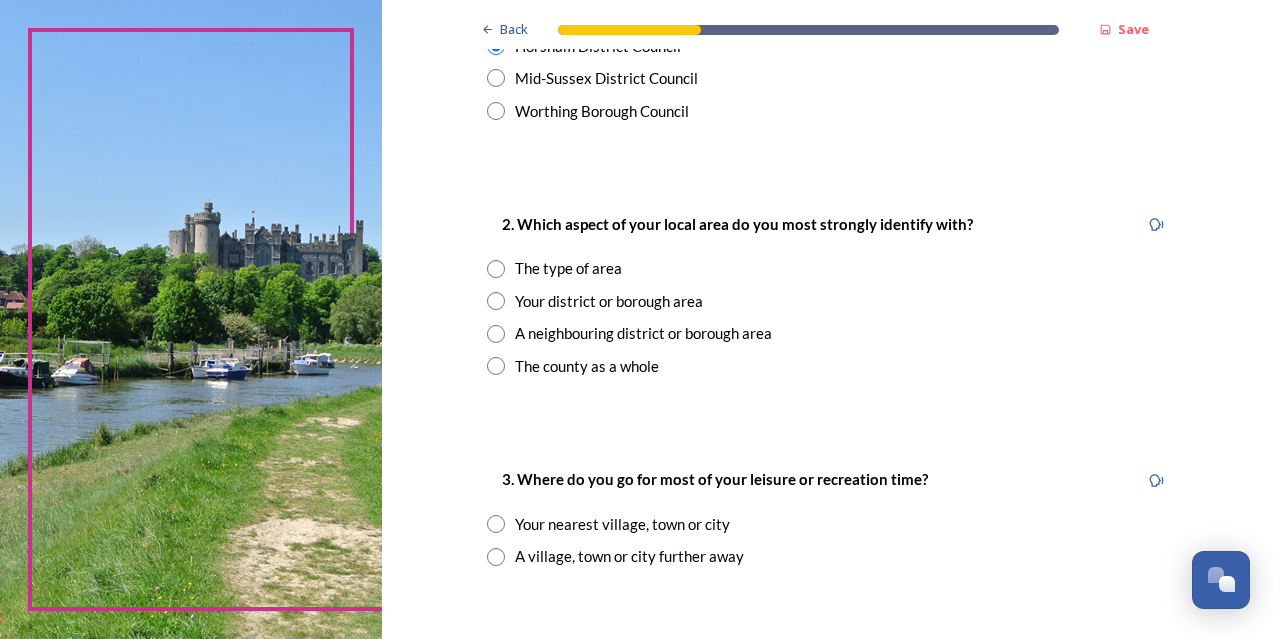 click at bounding box center [496, 269] 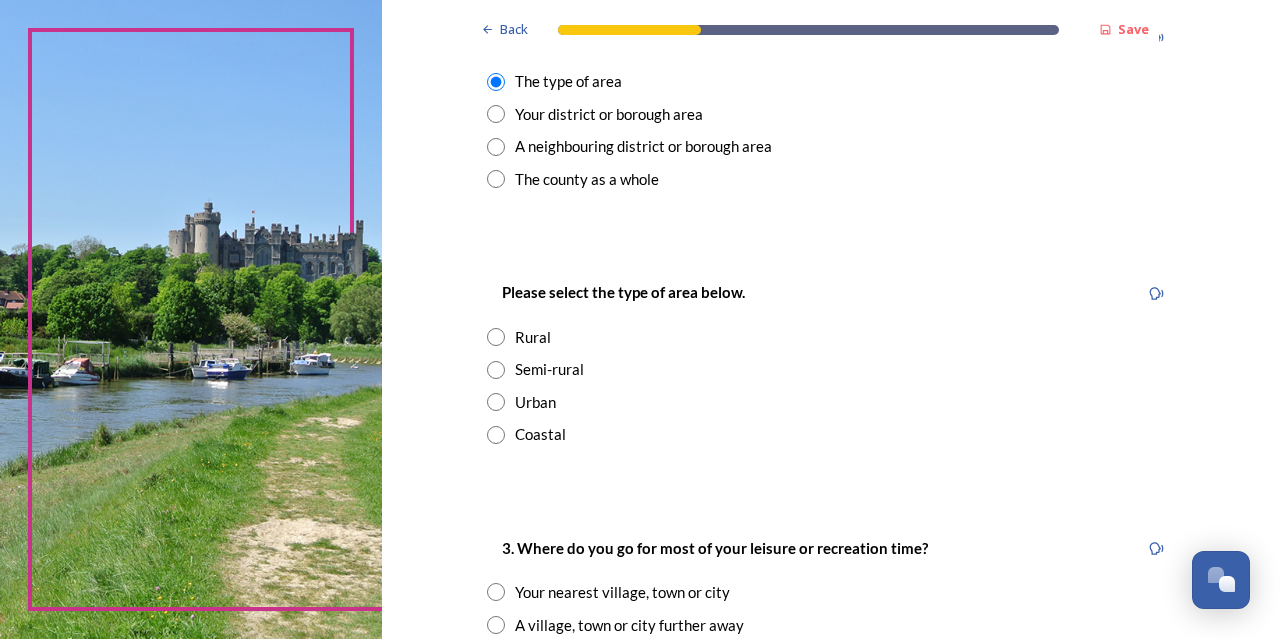 scroll, scrollTop: 864, scrollLeft: 0, axis: vertical 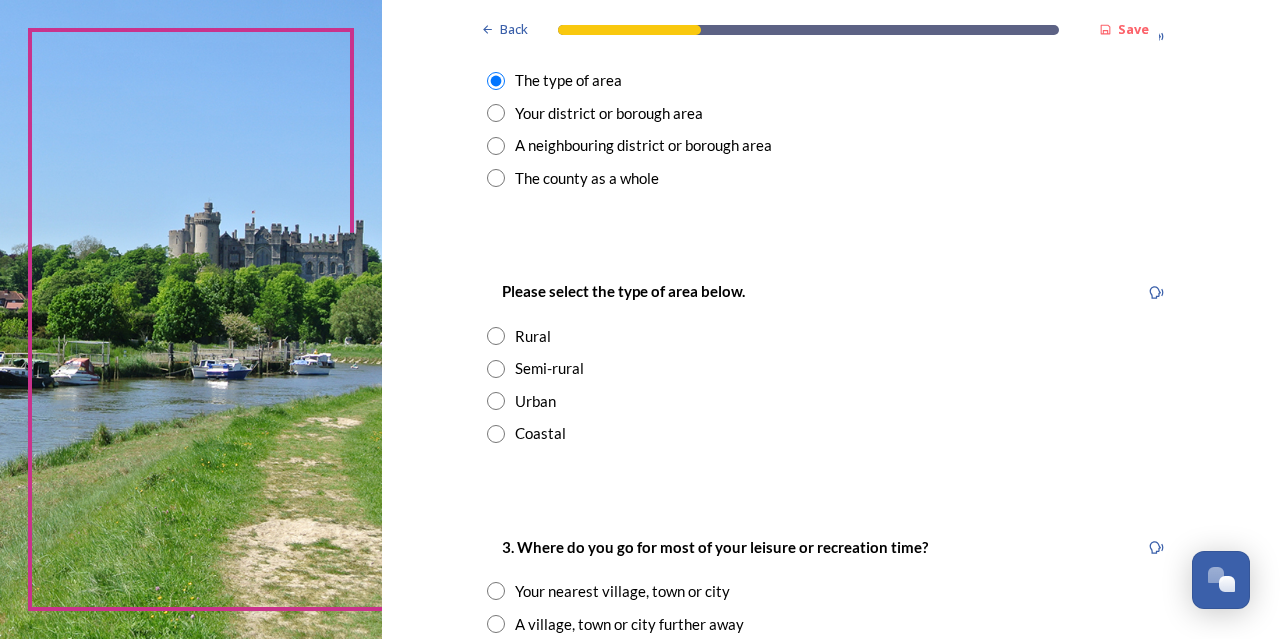 click at bounding box center (496, 369) 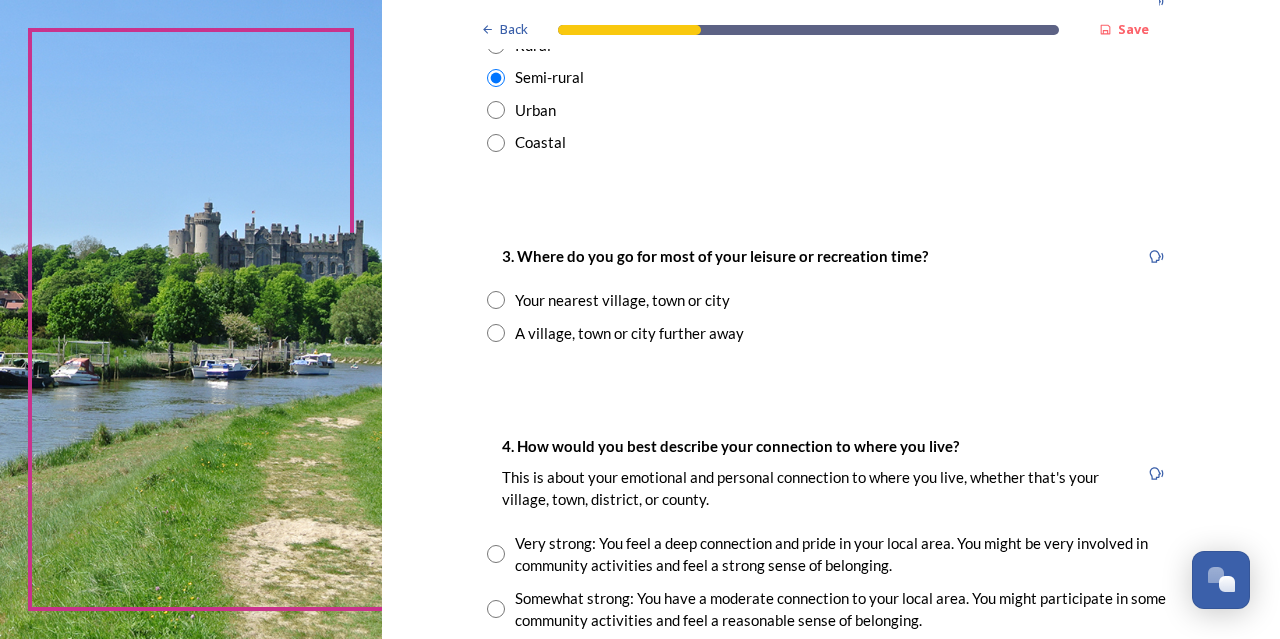 scroll, scrollTop: 1156, scrollLeft: 0, axis: vertical 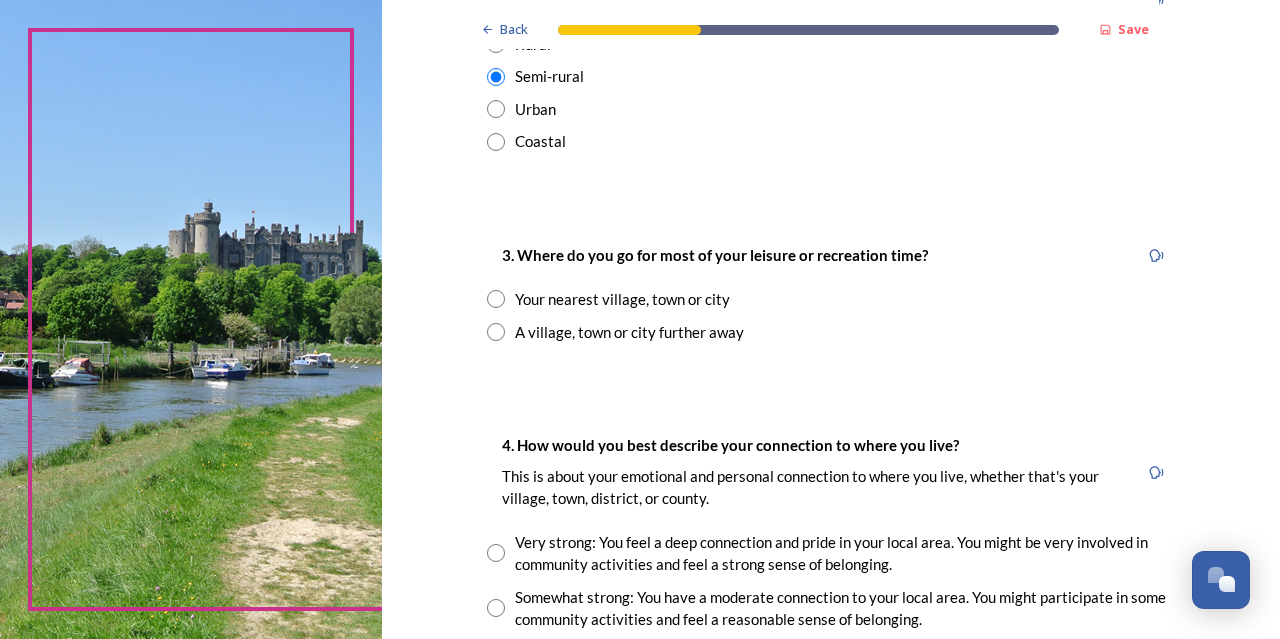 click at bounding box center [496, 299] 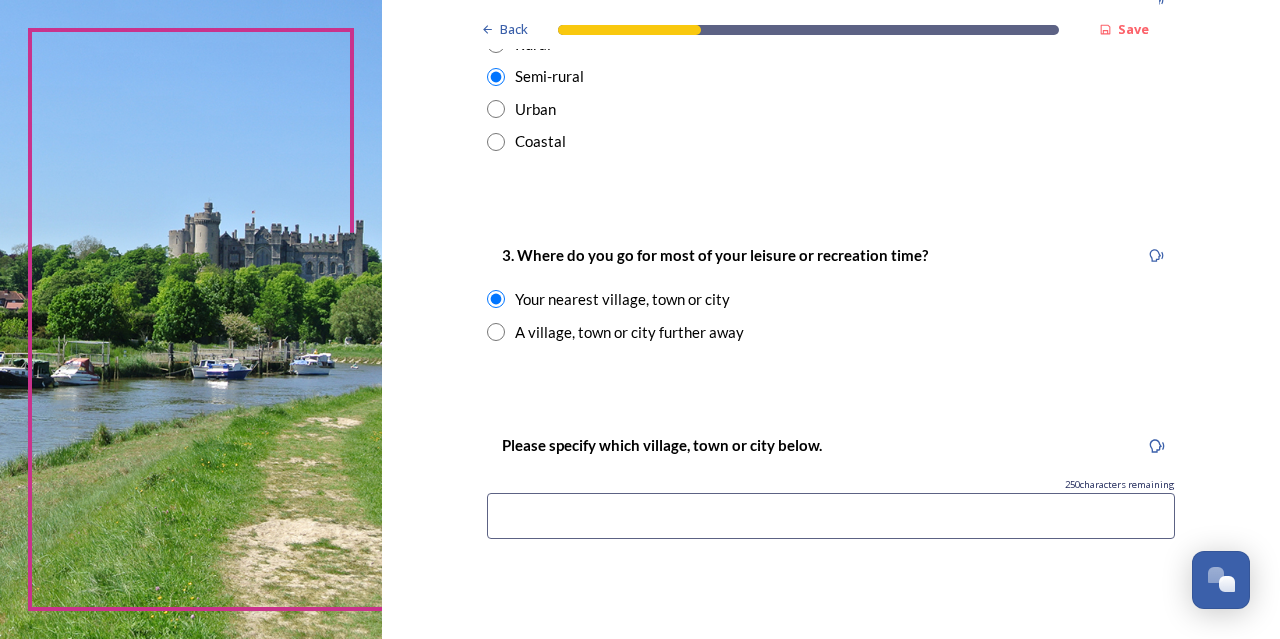 click at bounding box center (831, 516) 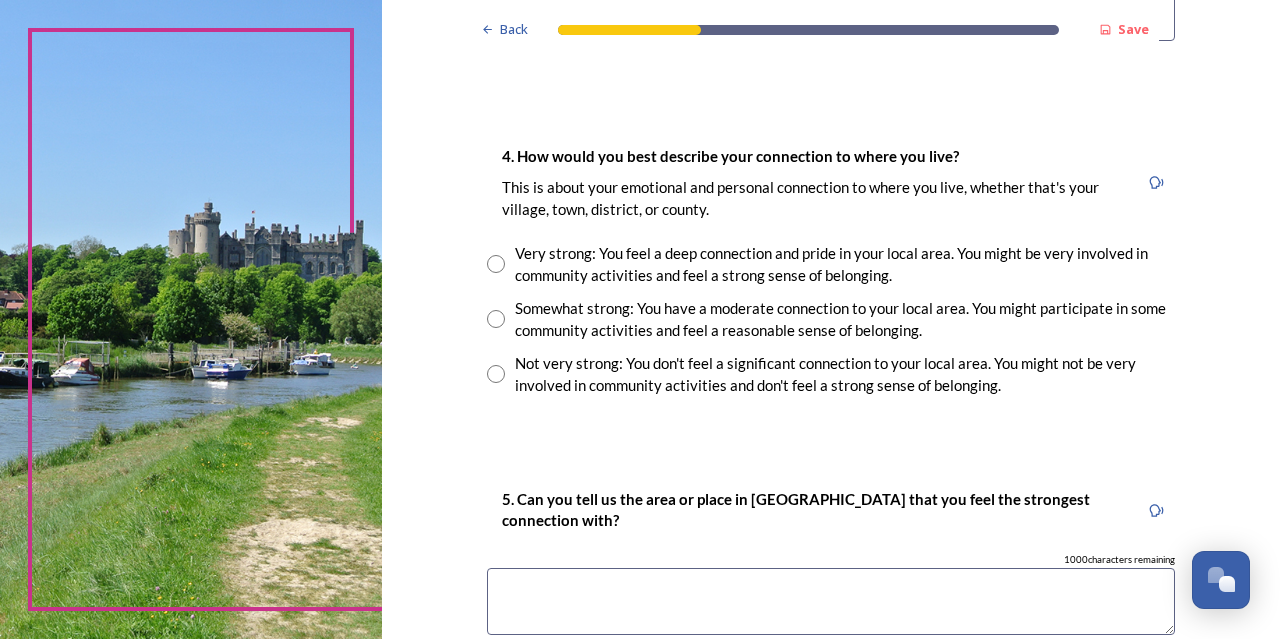scroll, scrollTop: 1663, scrollLeft: 0, axis: vertical 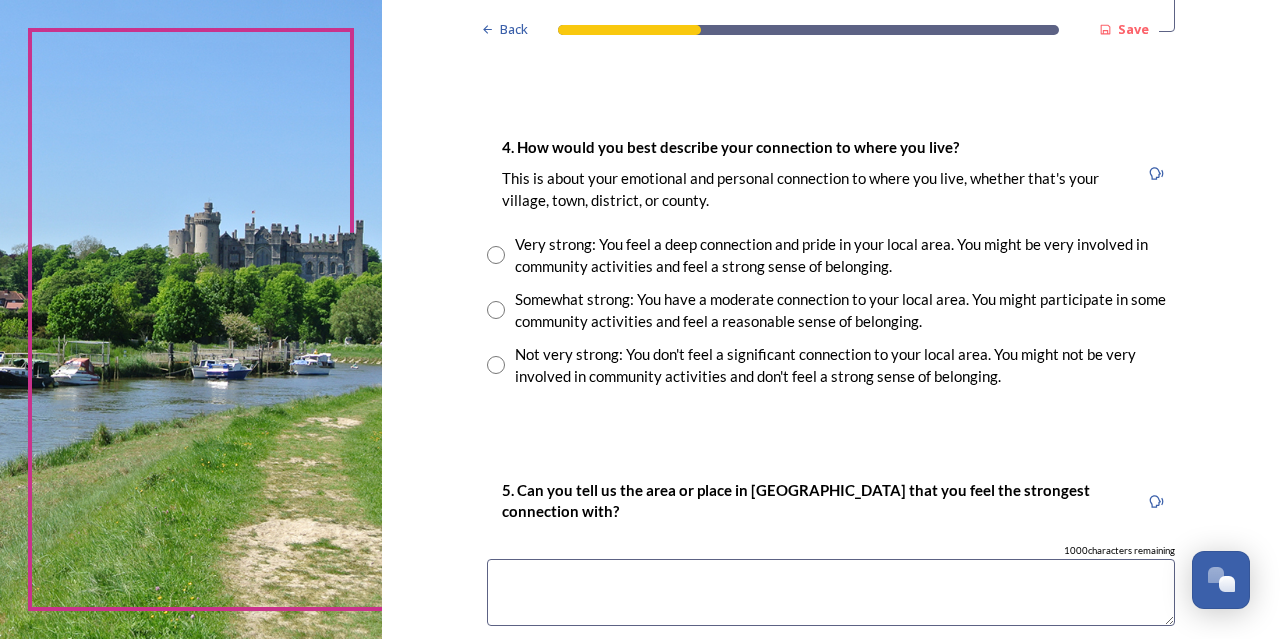 type on "horsham" 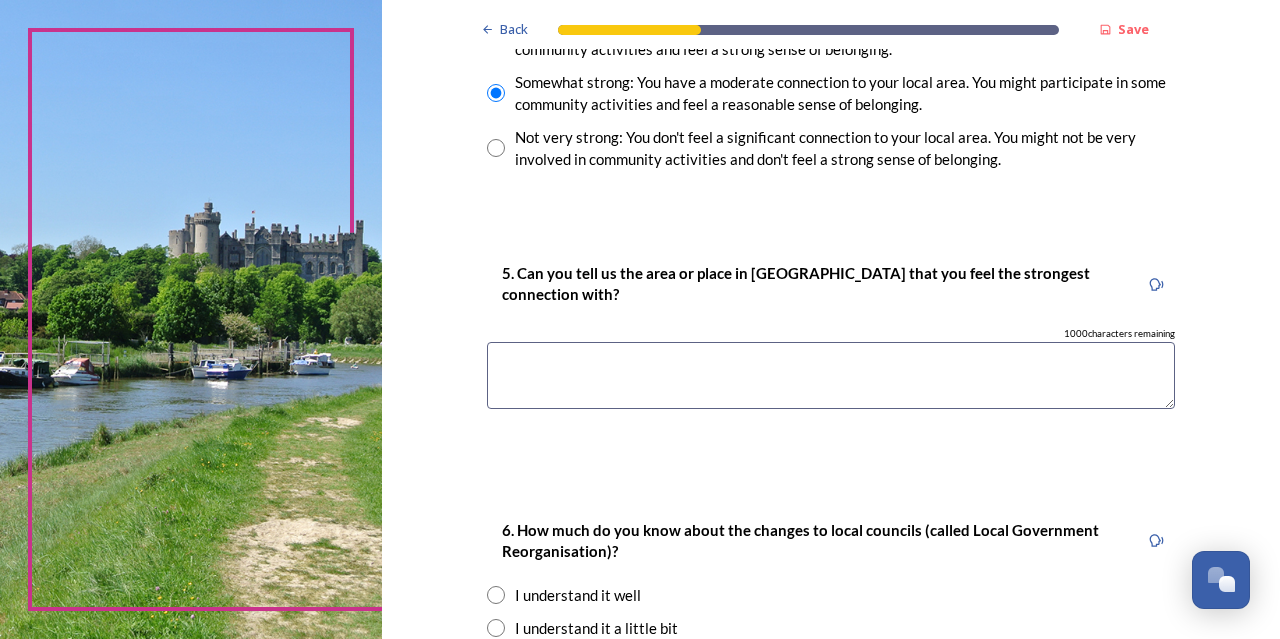 scroll, scrollTop: 1884, scrollLeft: 0, axis: vertical 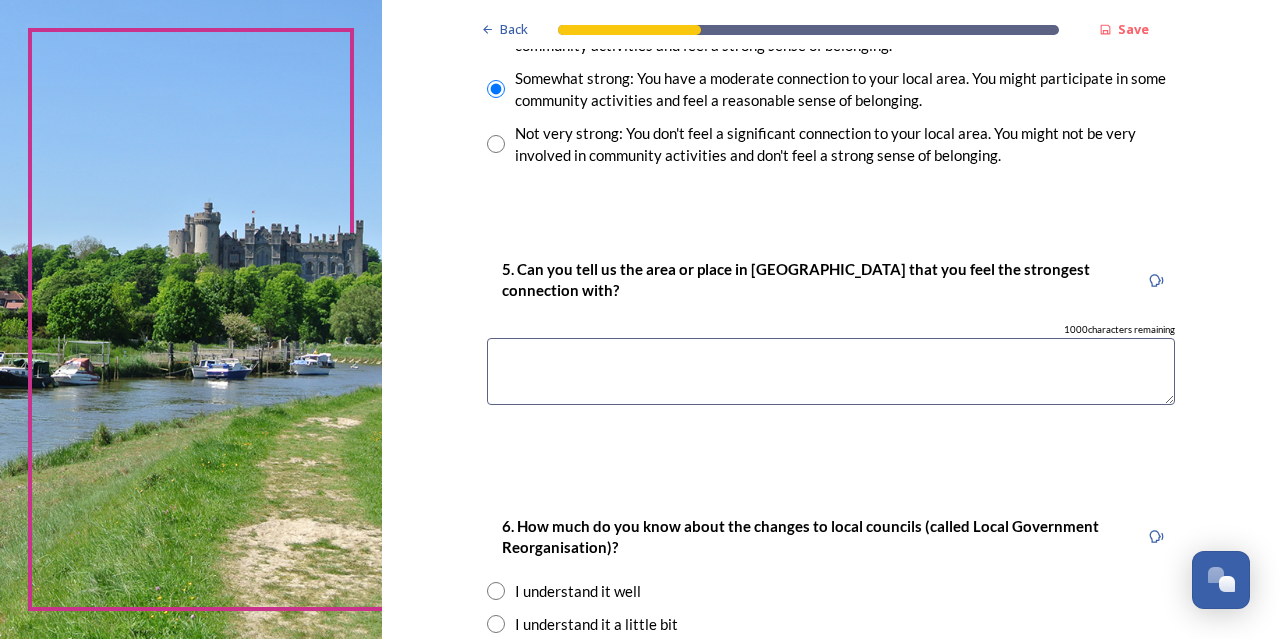 click at bounding box center (831, 371) 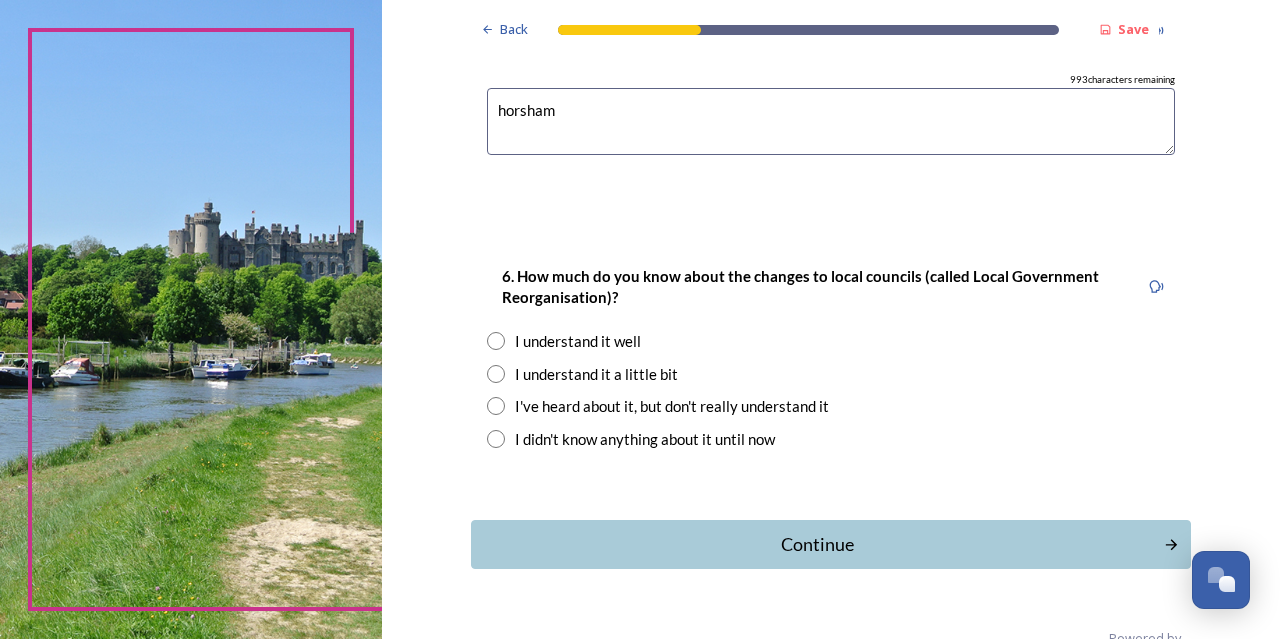scroll, scrollTop: 2177, scrollLeft: 0, axis: vertical 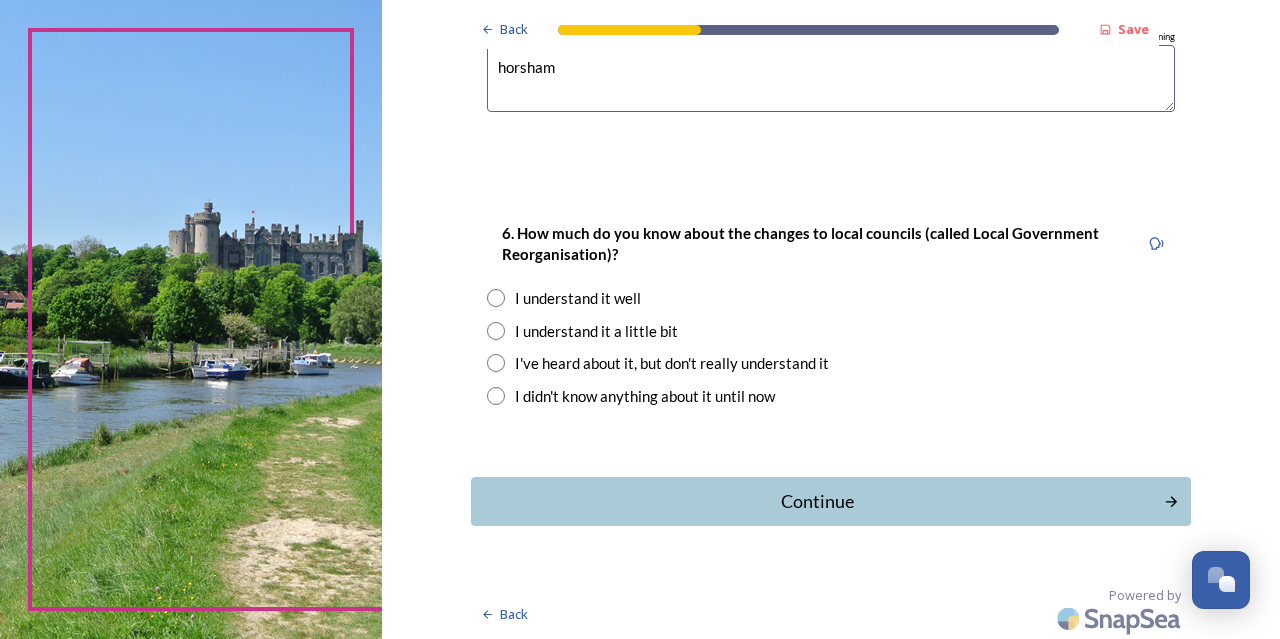 type on "horsham" 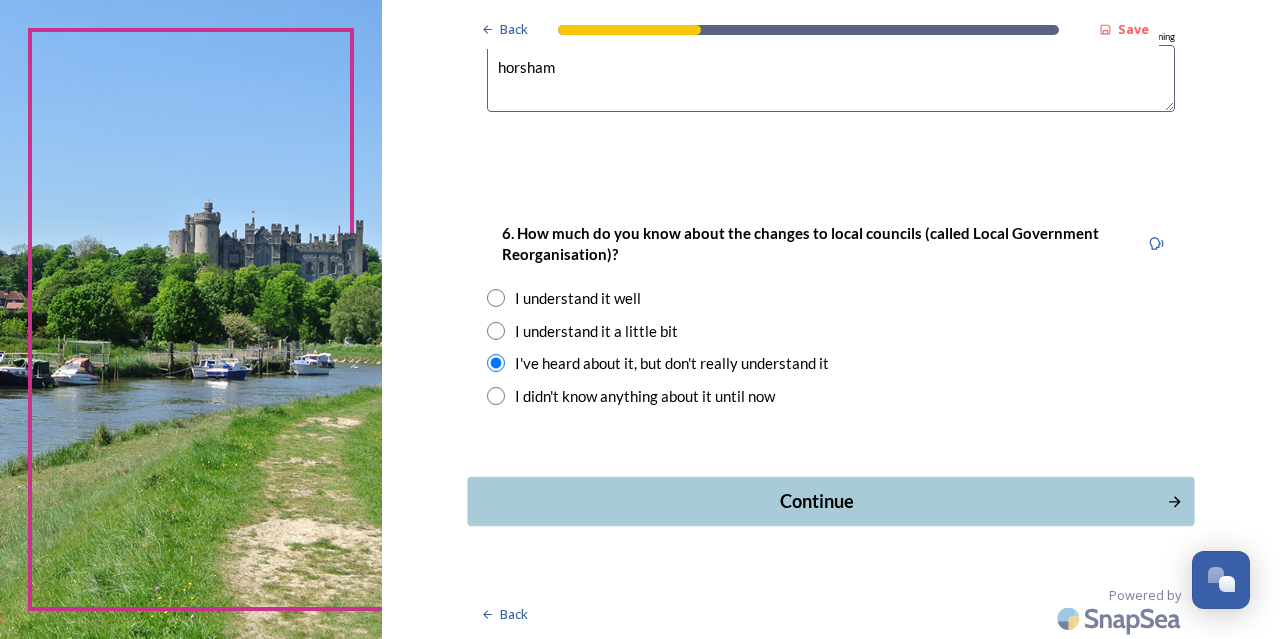 click on "Continue" at bounding box center (816, 501) 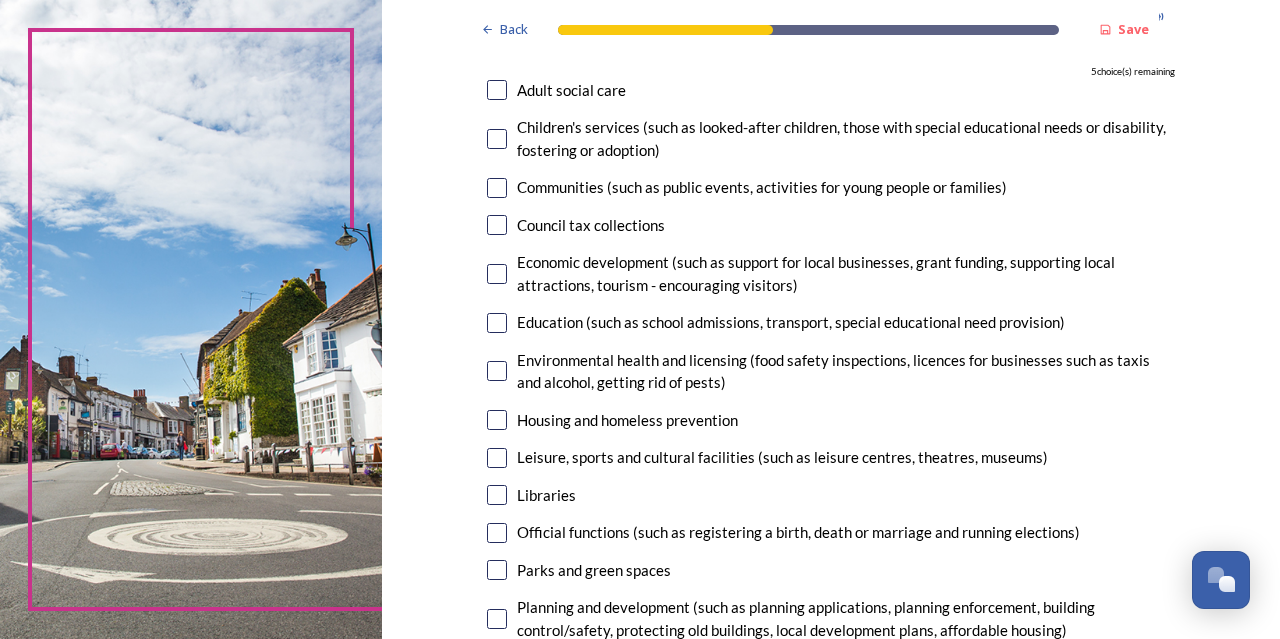 scroll, scrollTop: 211, scrollLeft: 0, axis: vertical 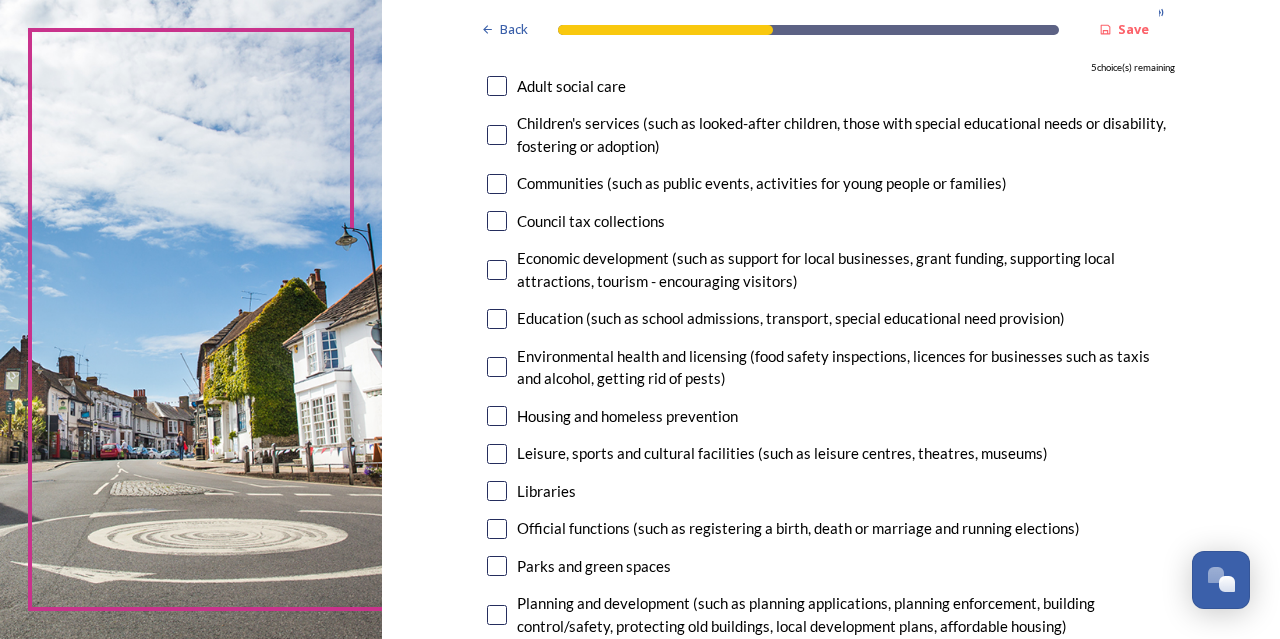 click at bounding box center (497, 319) 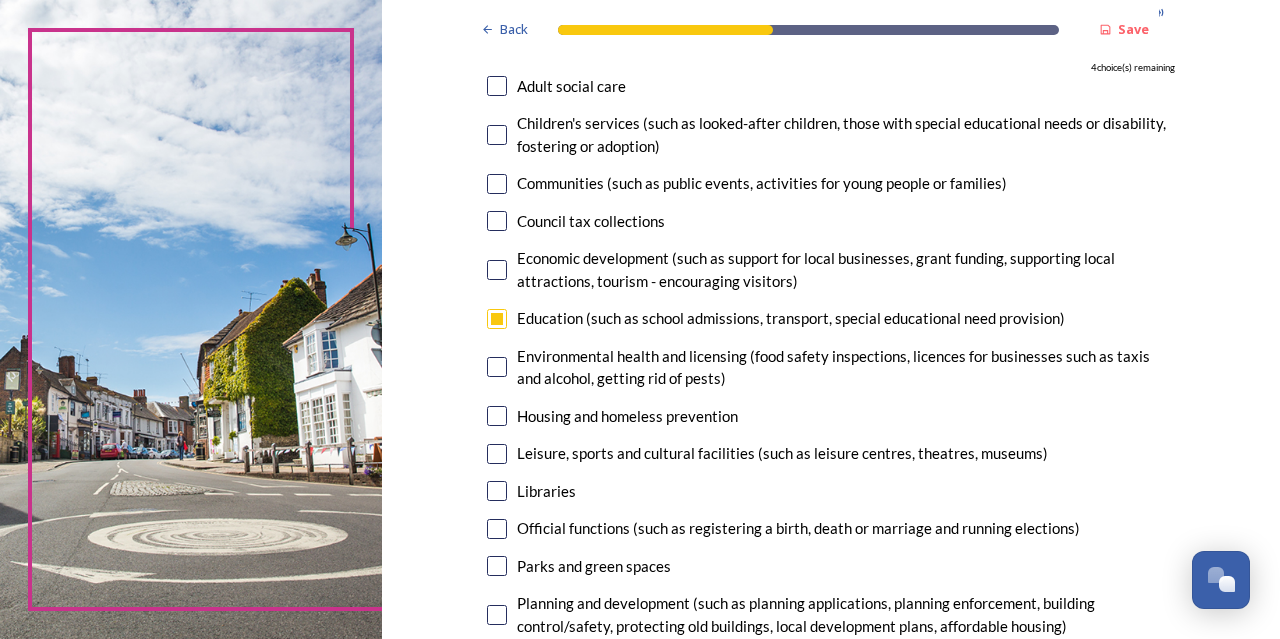 click at bounding box center [497, 454] 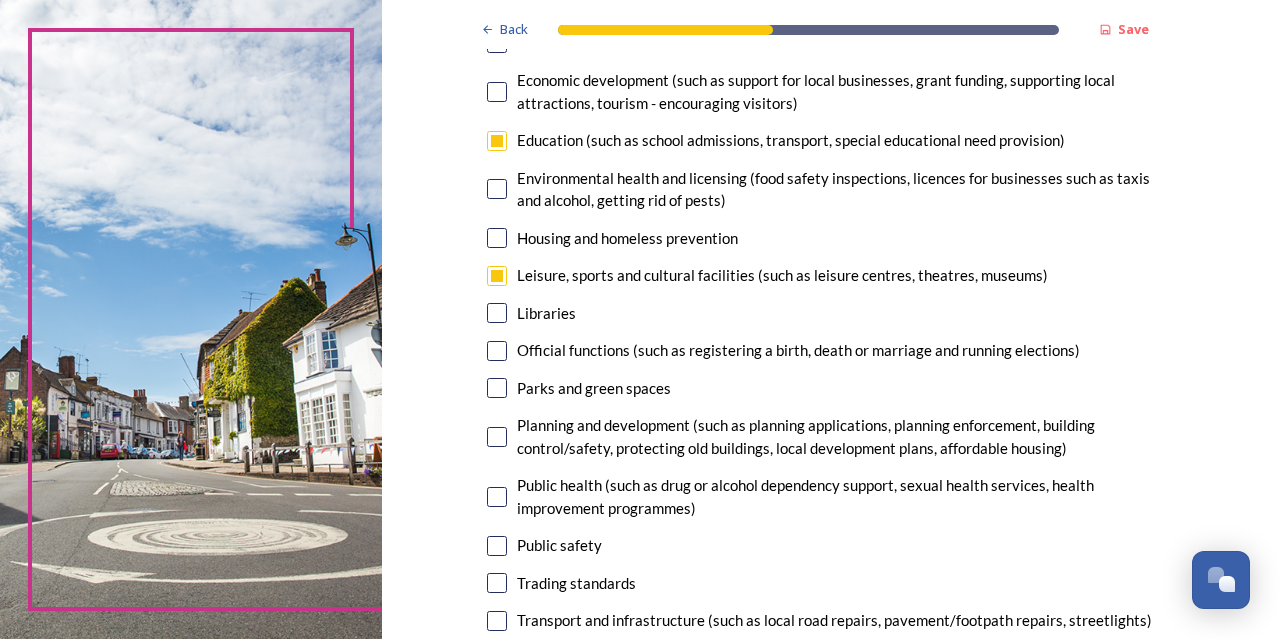 scroll, scrollTop: 393, scrollLeft: 0, axis: vertical 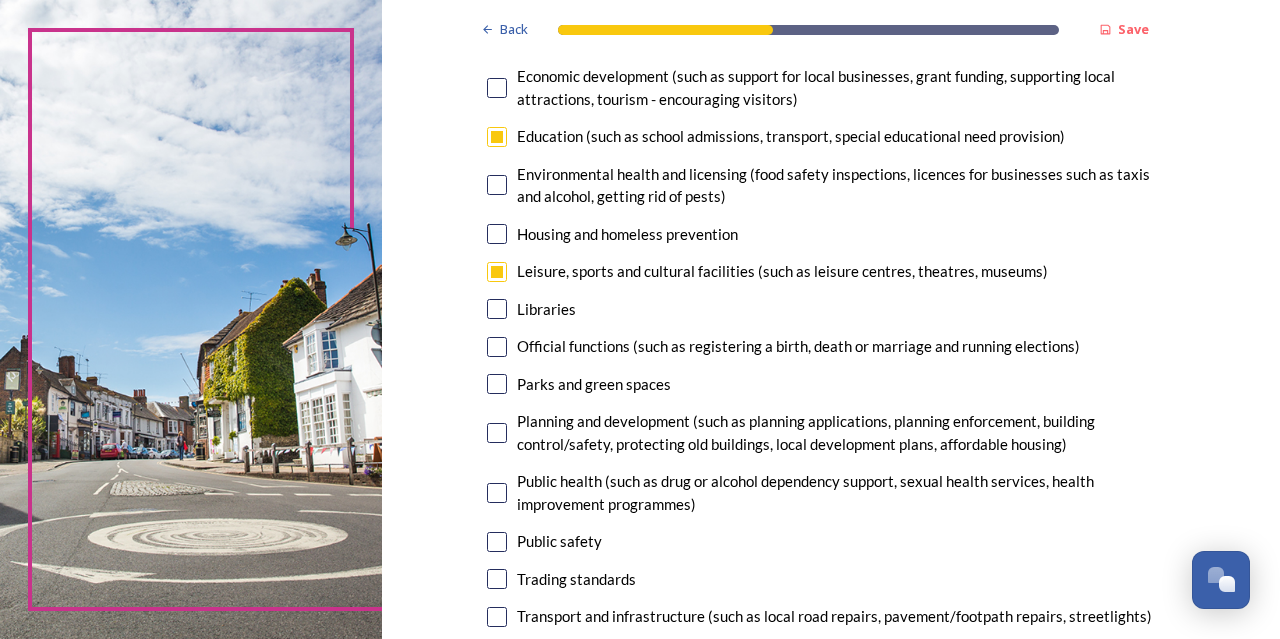 click at bounding box center (497, 384) 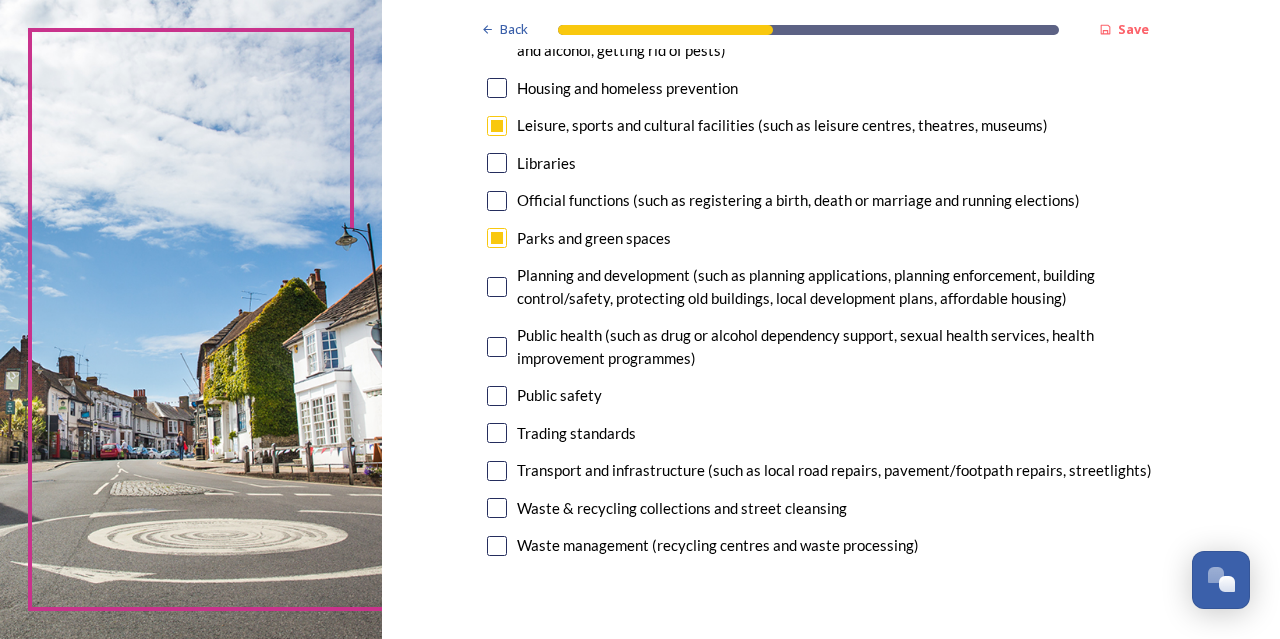 scroll, scrollTop: 541, scrollLeft: 0, axis: vertical 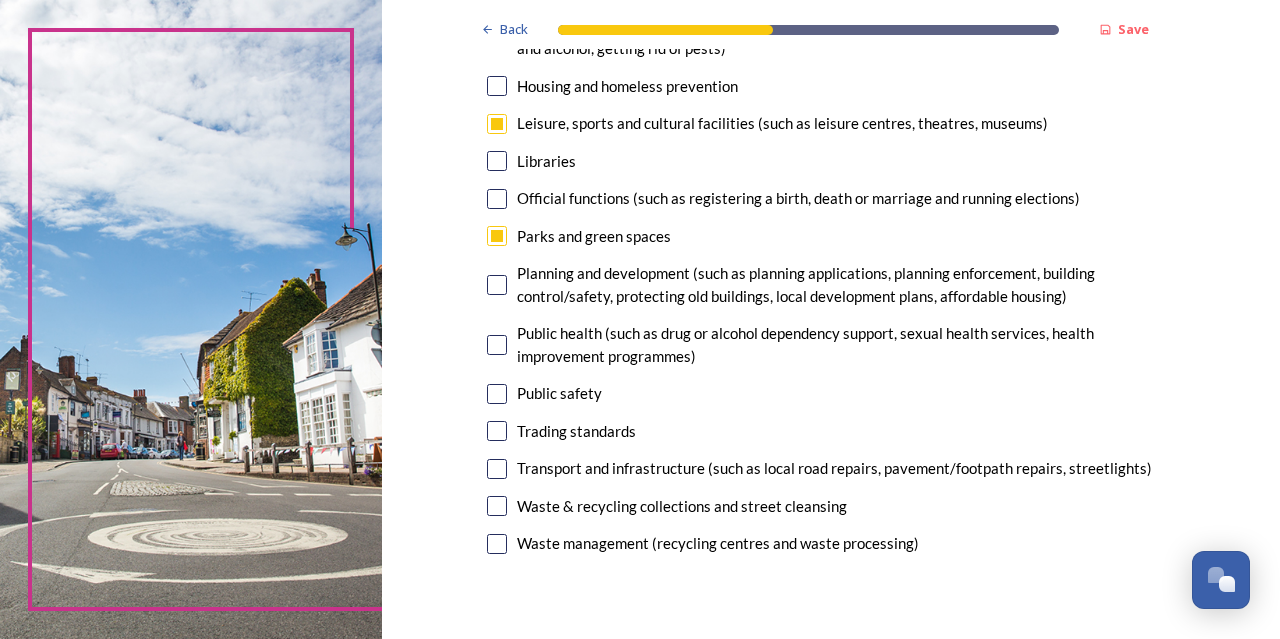 click at bounding box center [497, 506] 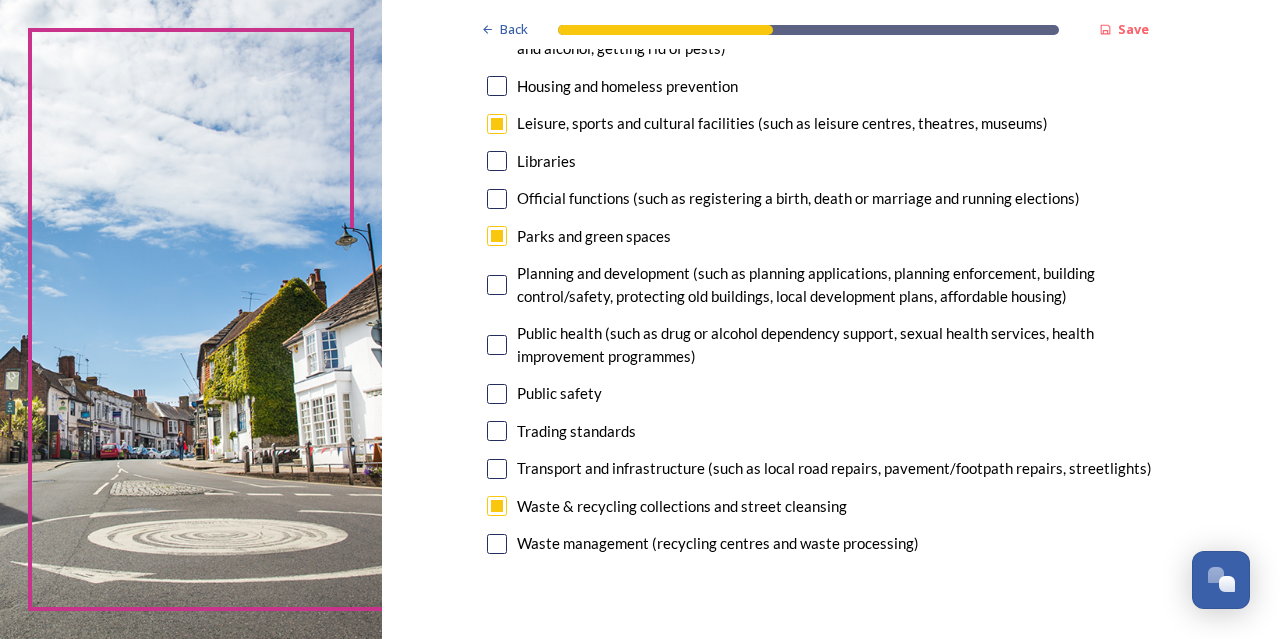 click at bounding box center [497, 544] 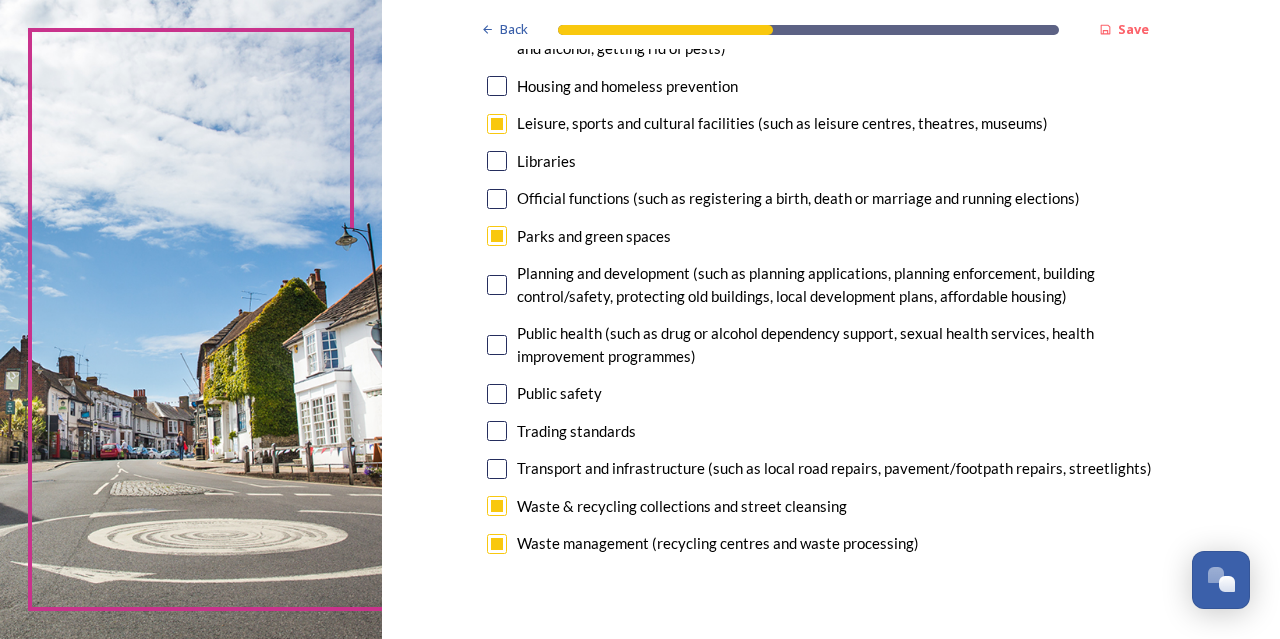 click at bounding box center (497, 394) 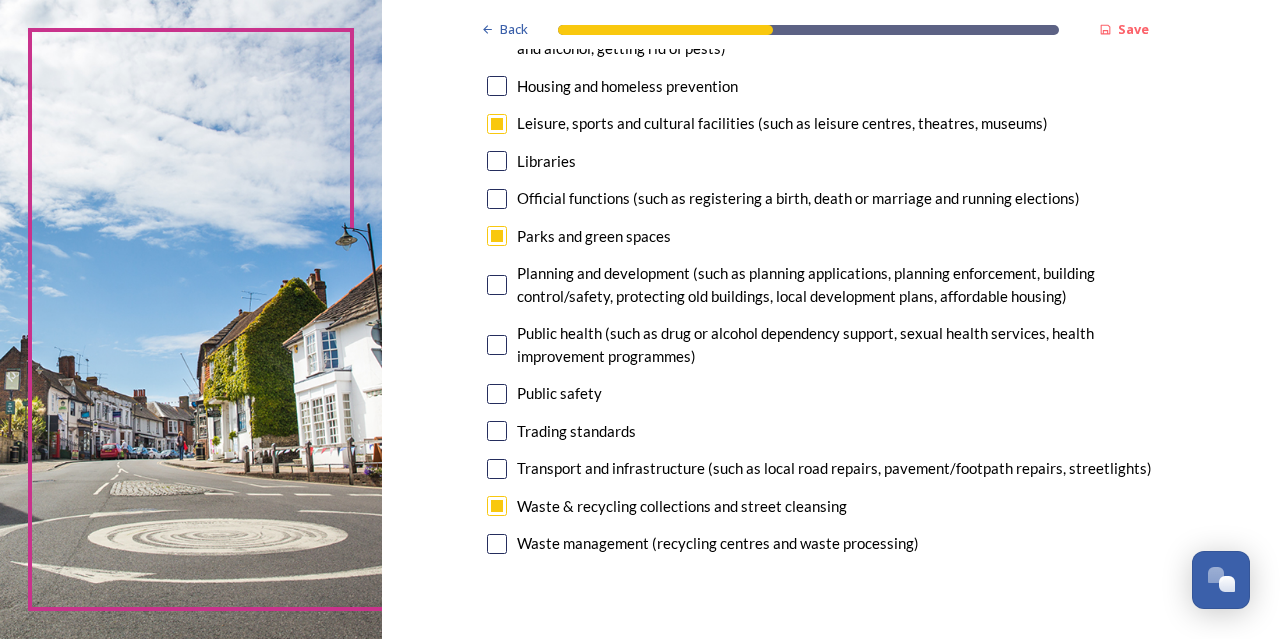 click at bounding box center (497, 285) 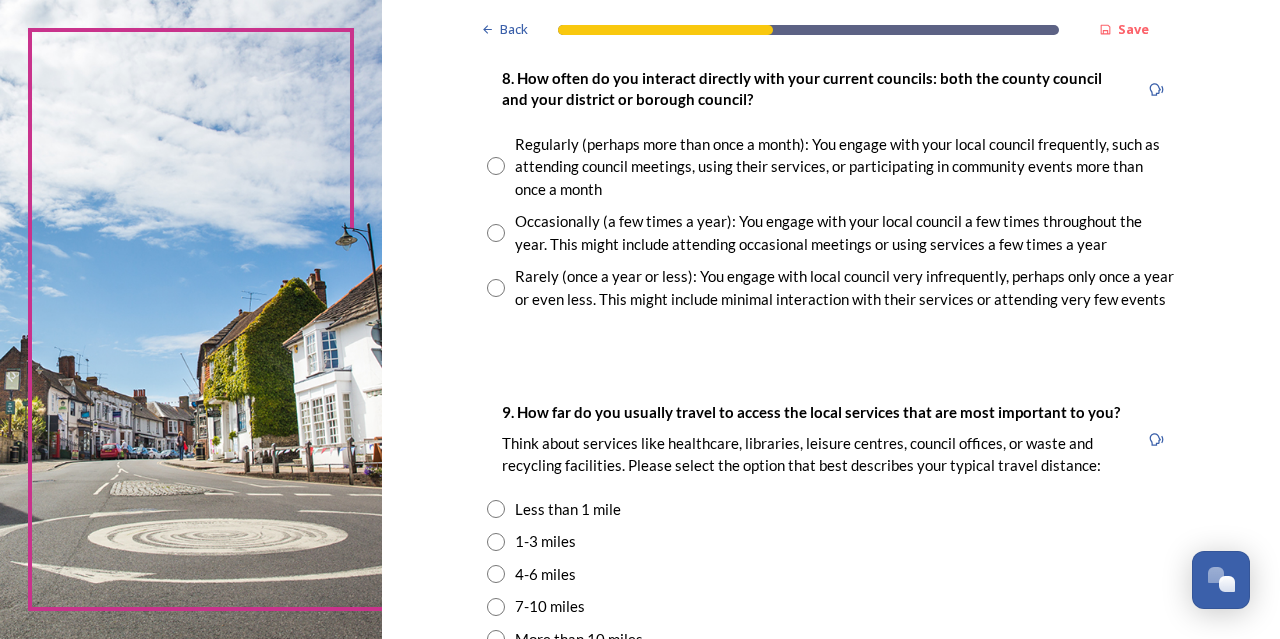 scroll, scrollTop: 1126, scrollLeft: 0, axis: vertical 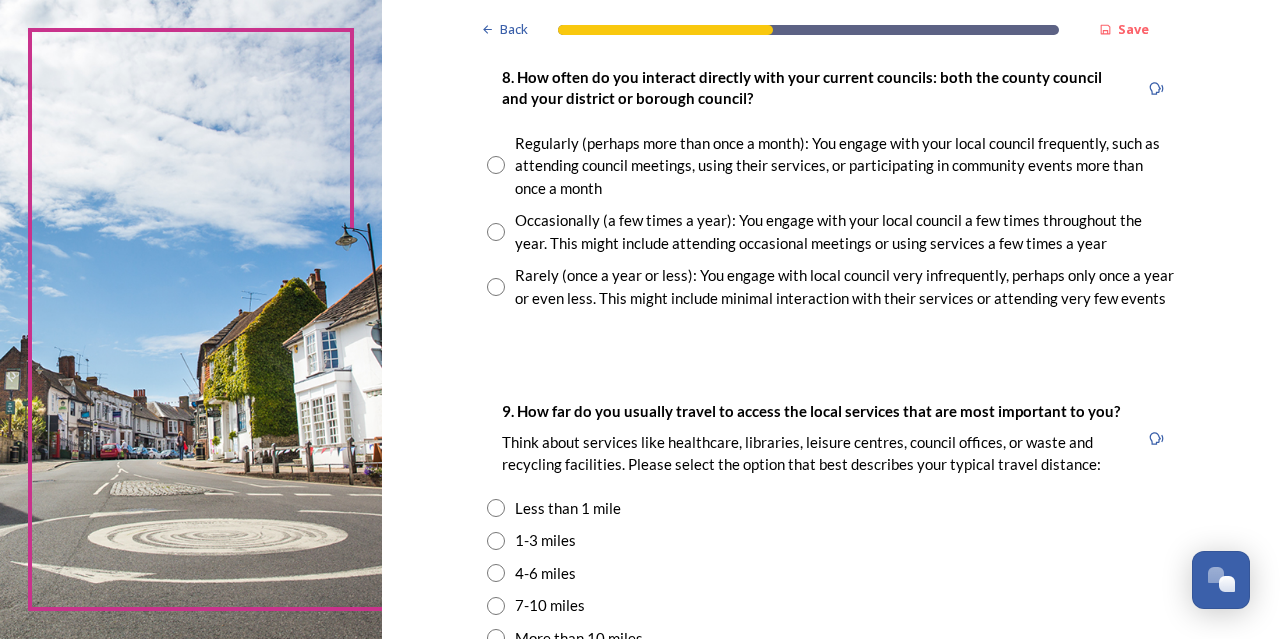click at bounding box center [496, 232] 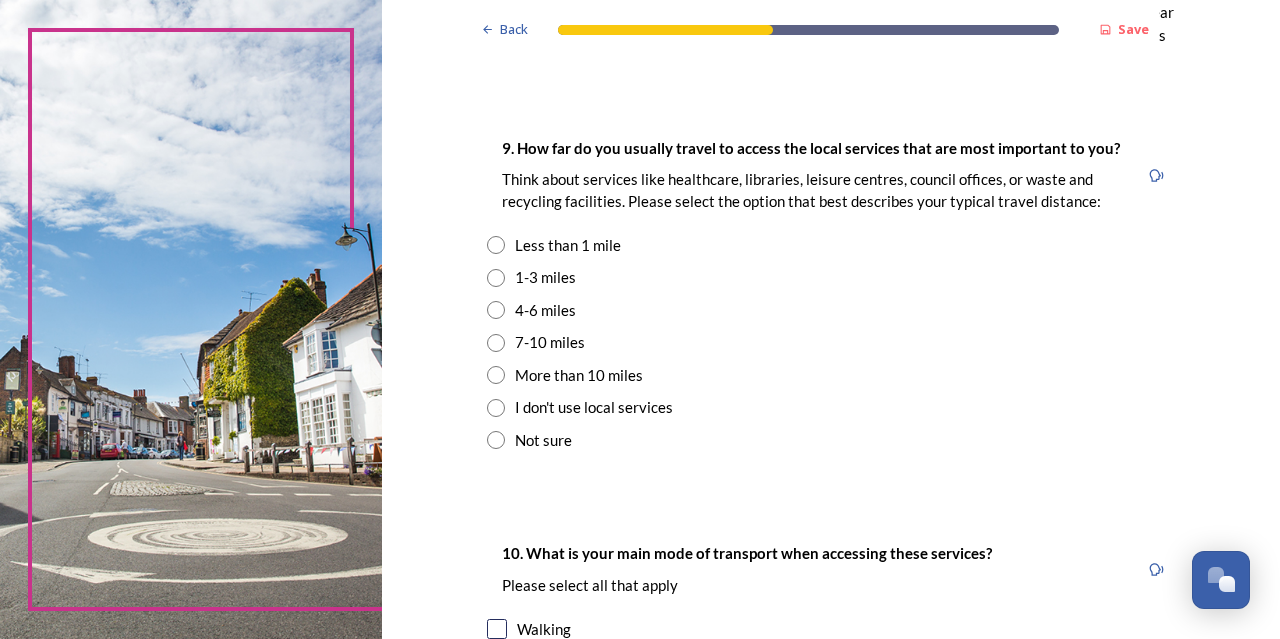 scroll, scrollTop: 1392, scrollLeft: 0, axis: vertical 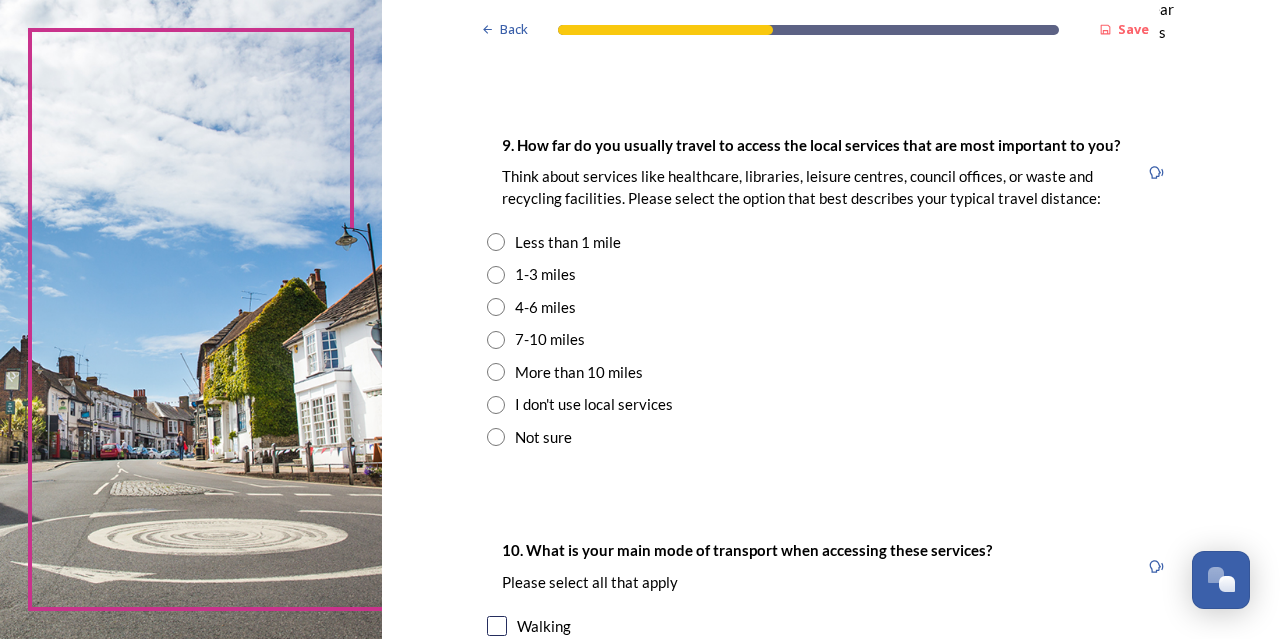 click at bounding box center (496, 275) 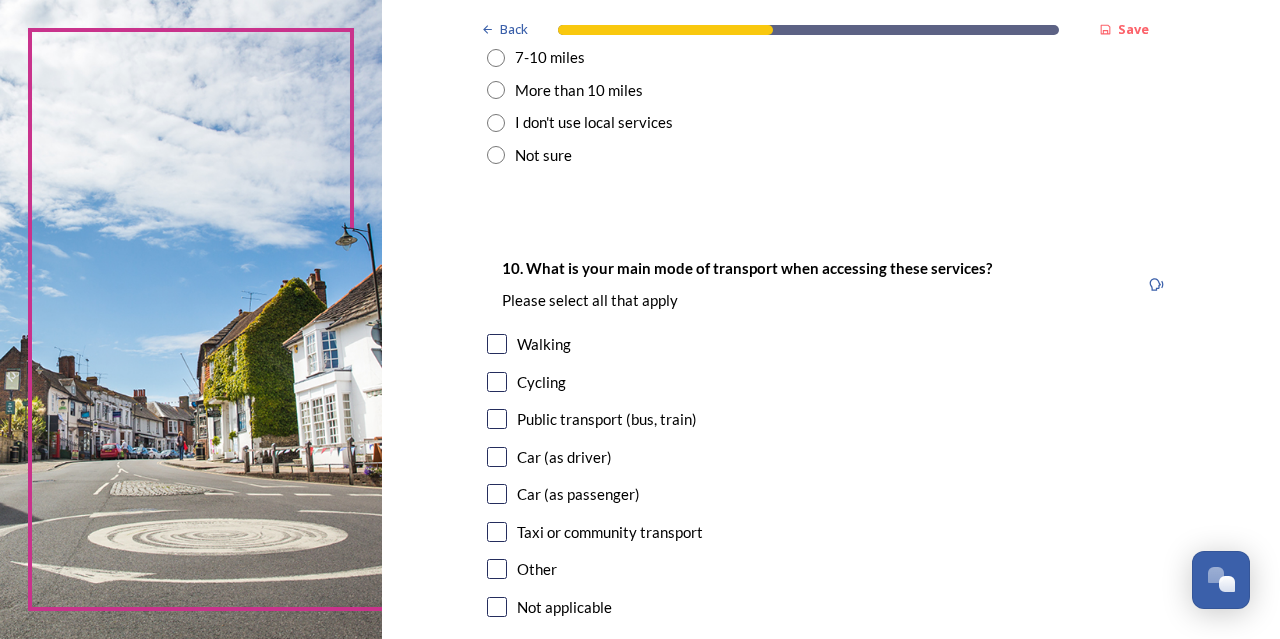 scroll, scrollTop: 1675, scrollLeft: 0, axis: vertical 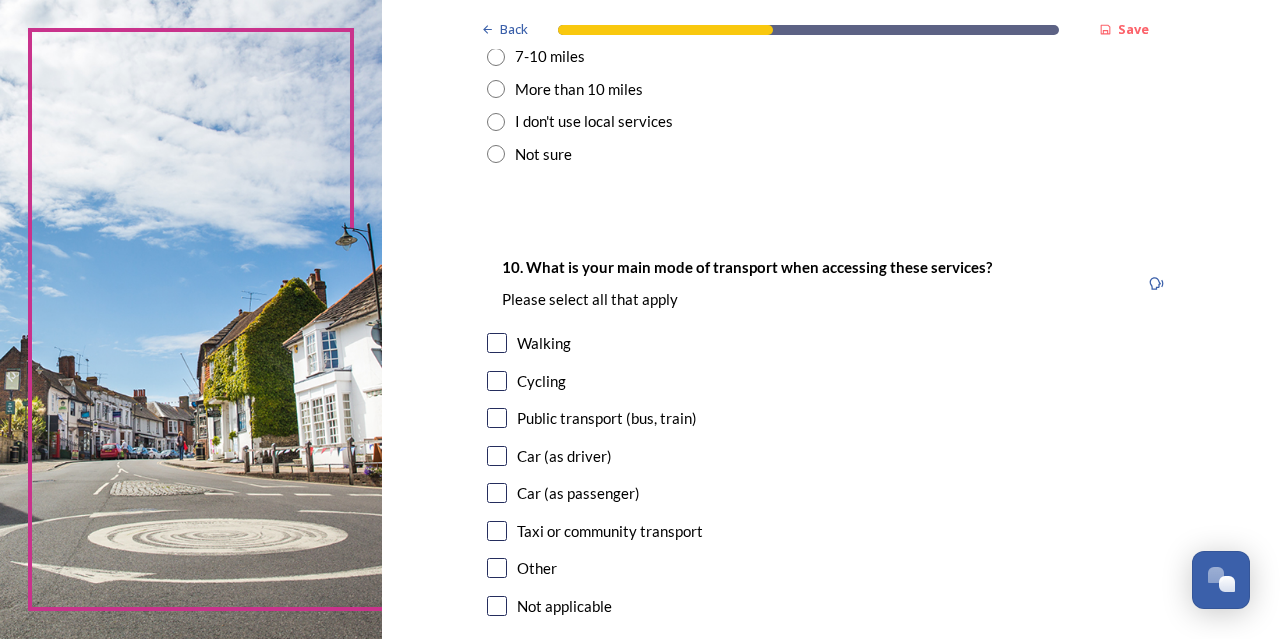 click at bounding box center (497, 456) 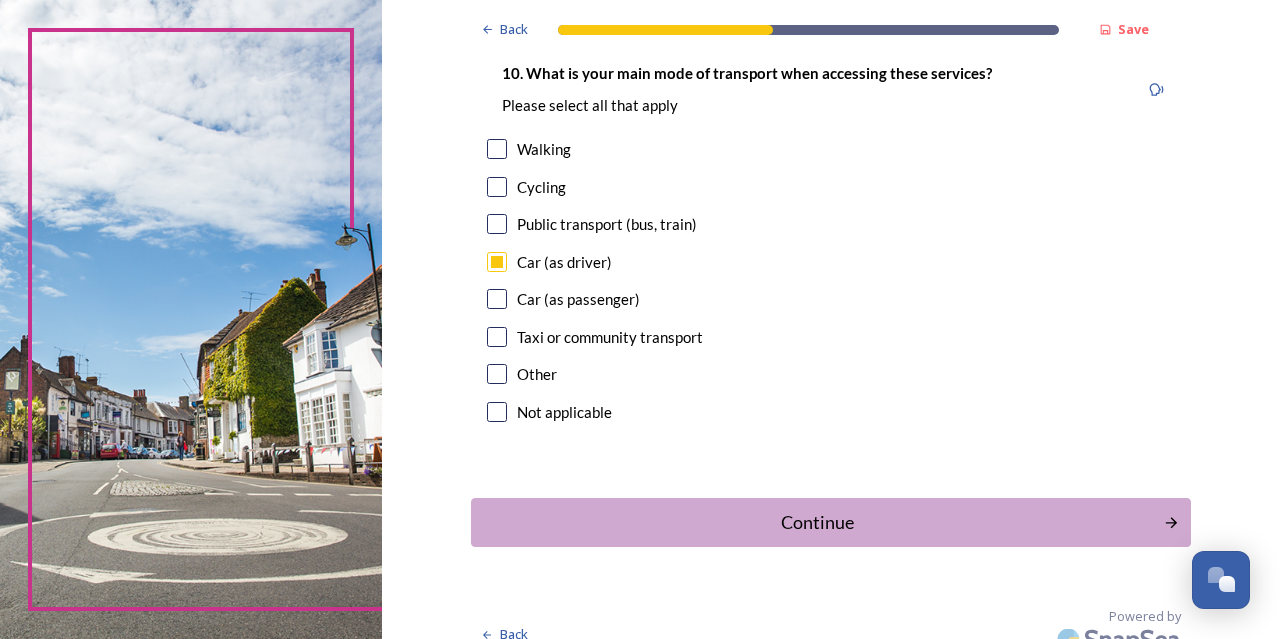 scroll, scrollTop: 1873, scrollLeft: 0, axis: vertical 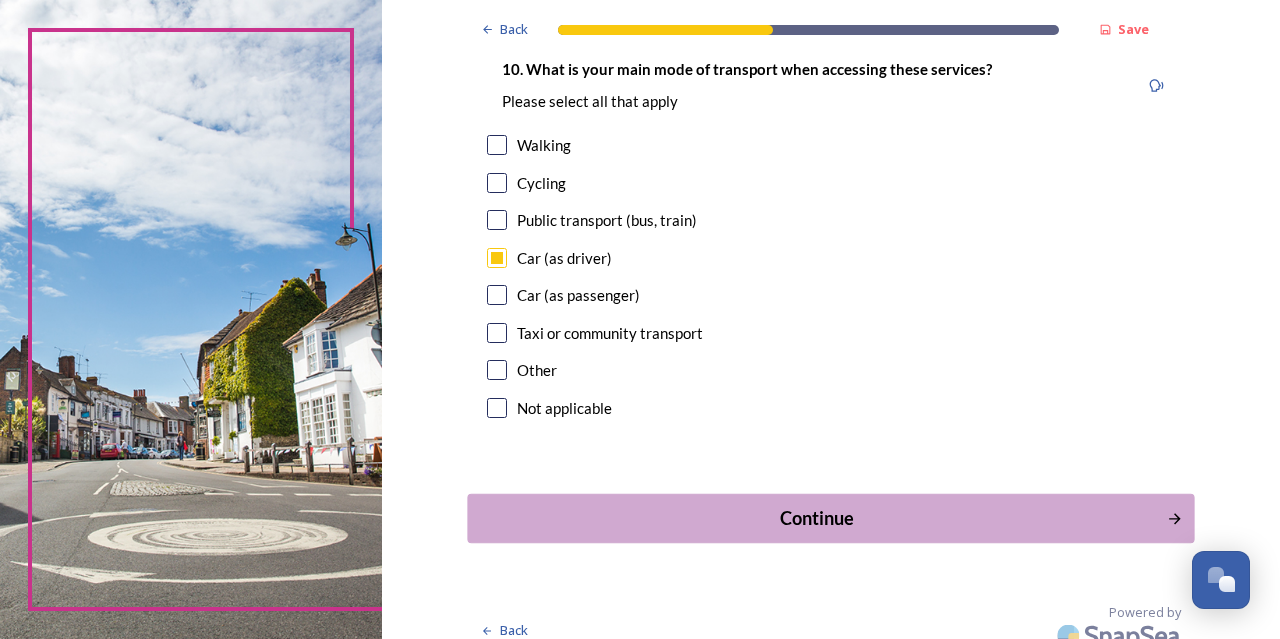 click on "Continue" at bounding box center (816, 518) 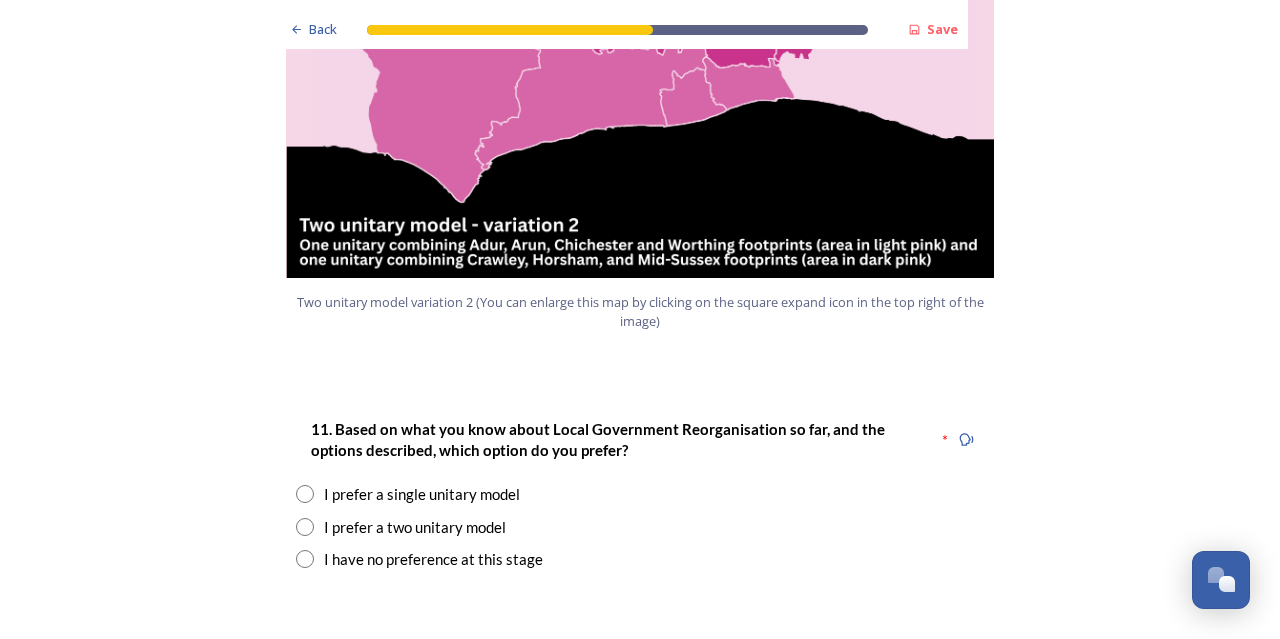scroll, scrollTop: 2387, scrollLeft: 0, axis: vertical 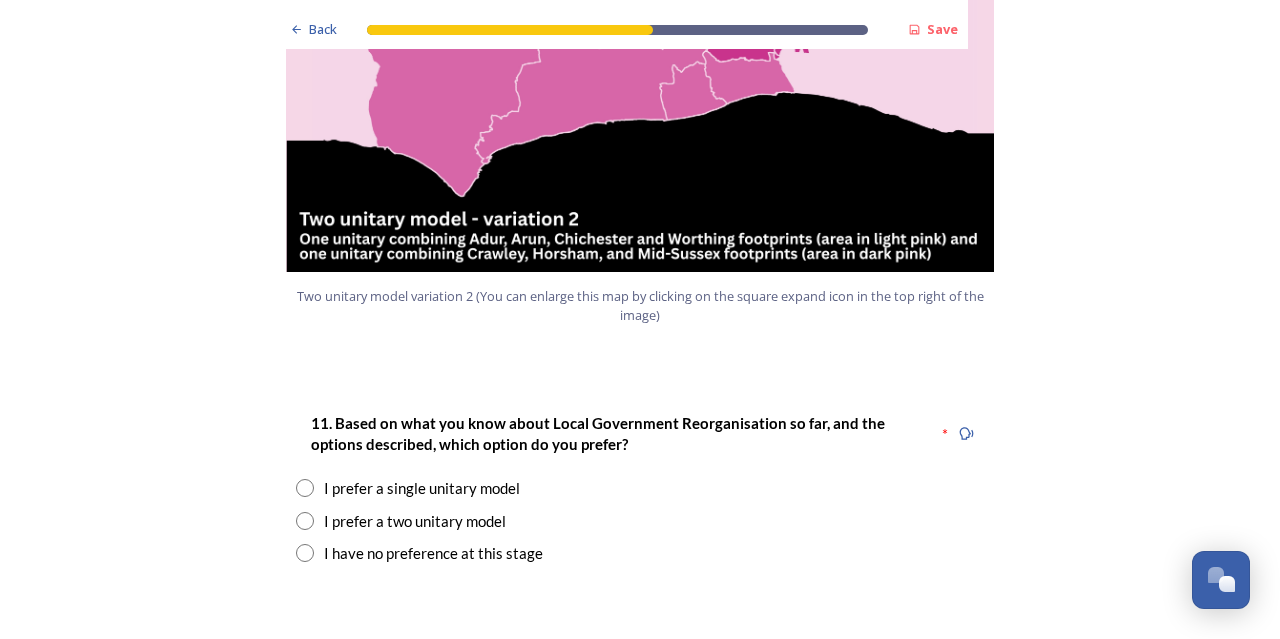 click at bounding box center (305, 521) 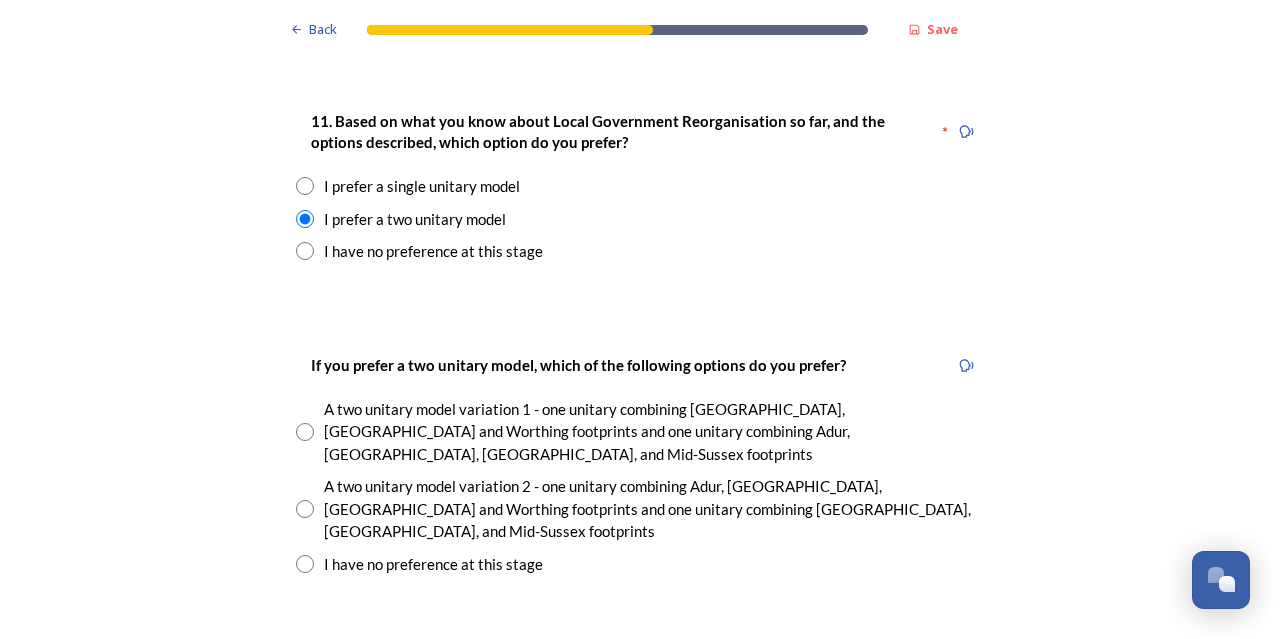 scroll, scrollTop: 2698, scrollLeft: 0, axis: vertical 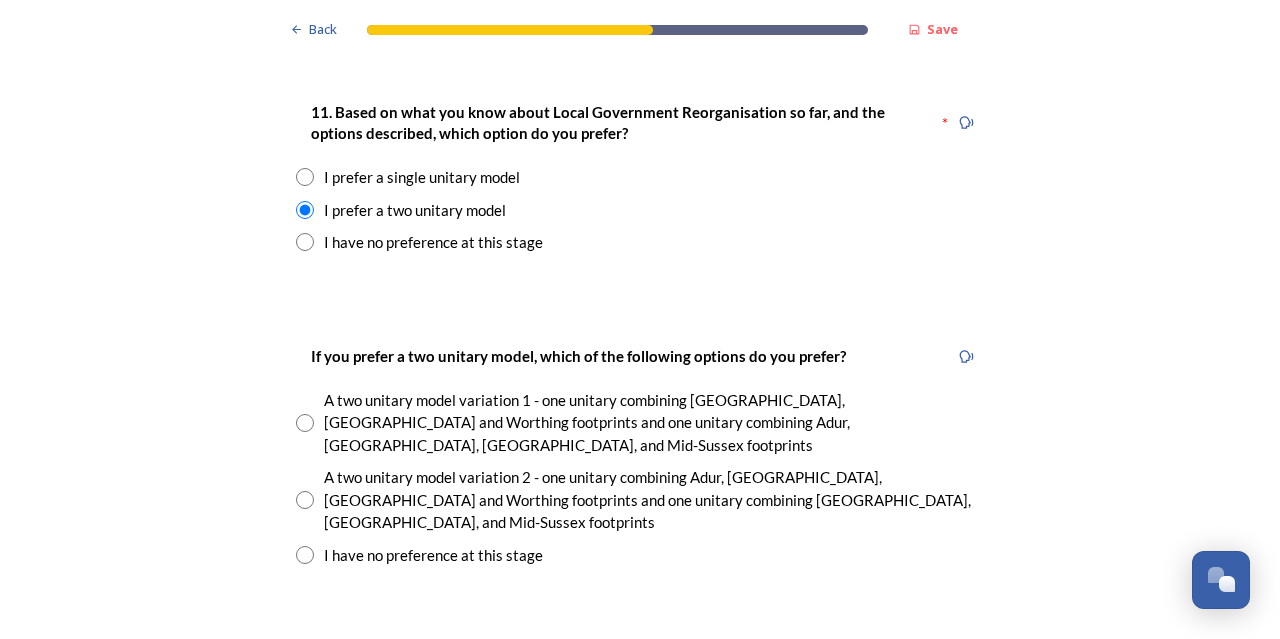 click at bounding box center (305, 423) 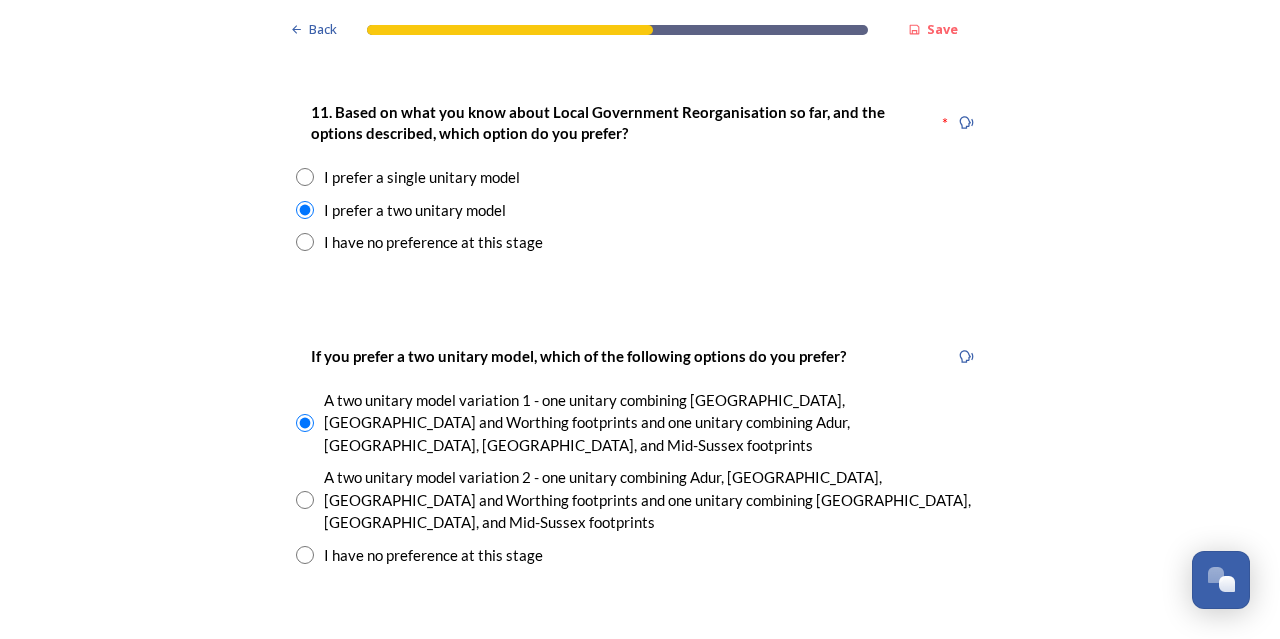 click at bounding box center (305, 555) 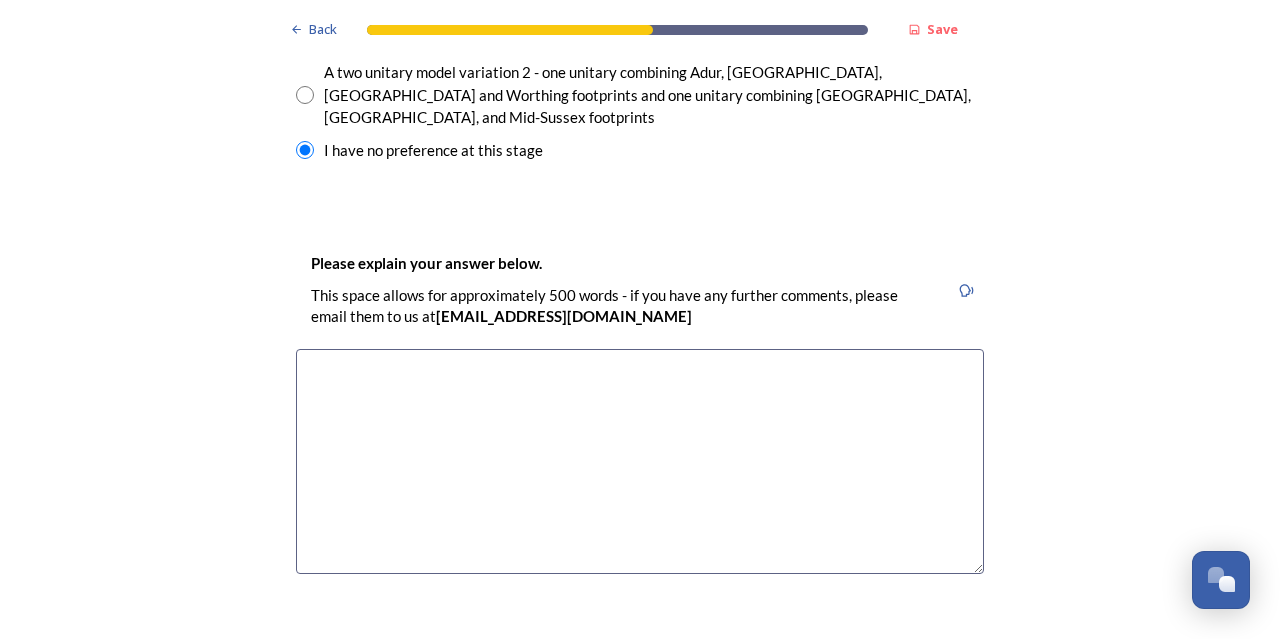 scroll, scrollTop: 3107, scrollLeft: 0, axis: vertical 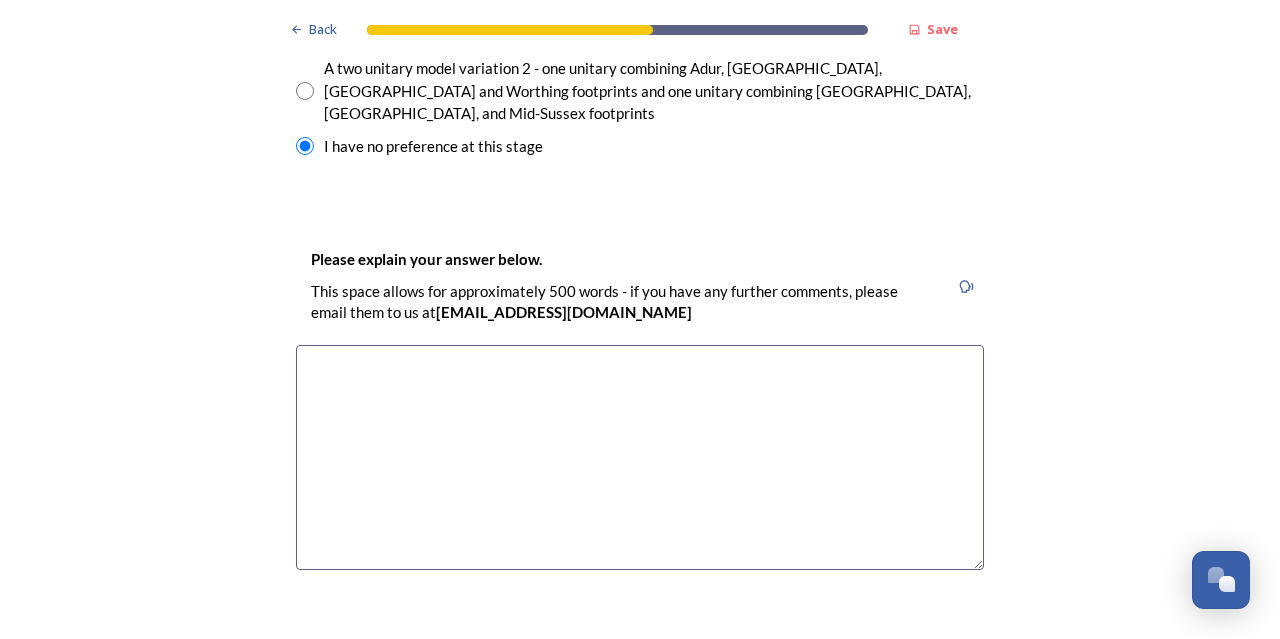 click at bounding box center [640, 457] 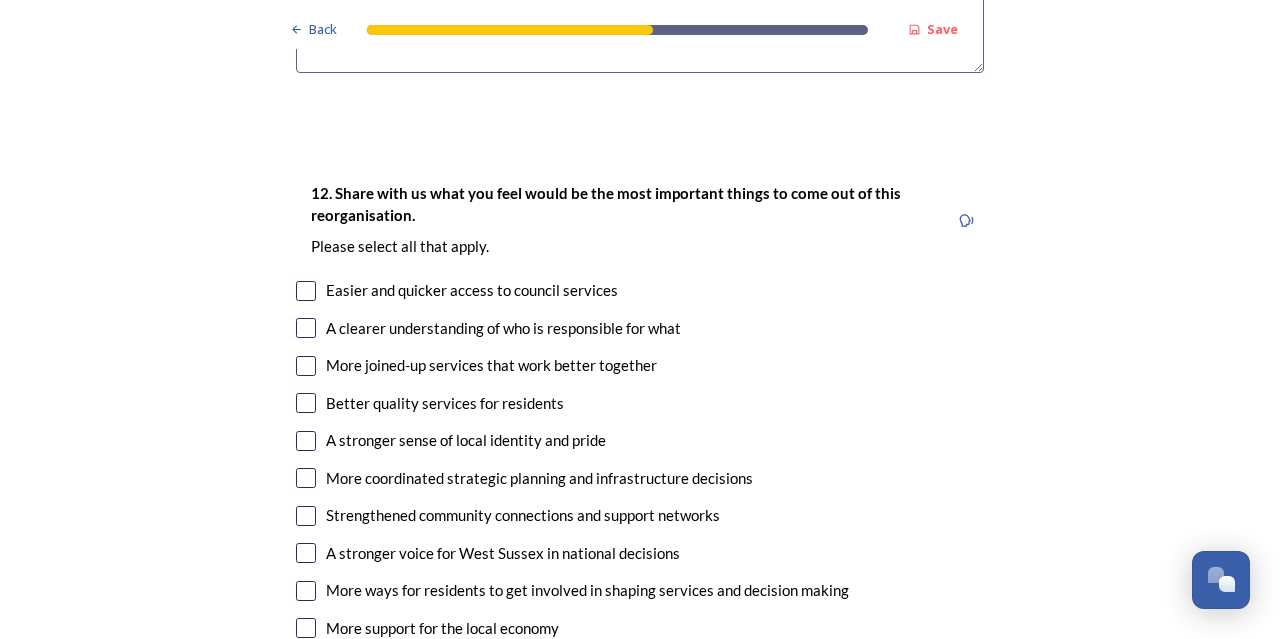 scroll, scrollTop: 3609, scrollLeft: 0, axis: vertical 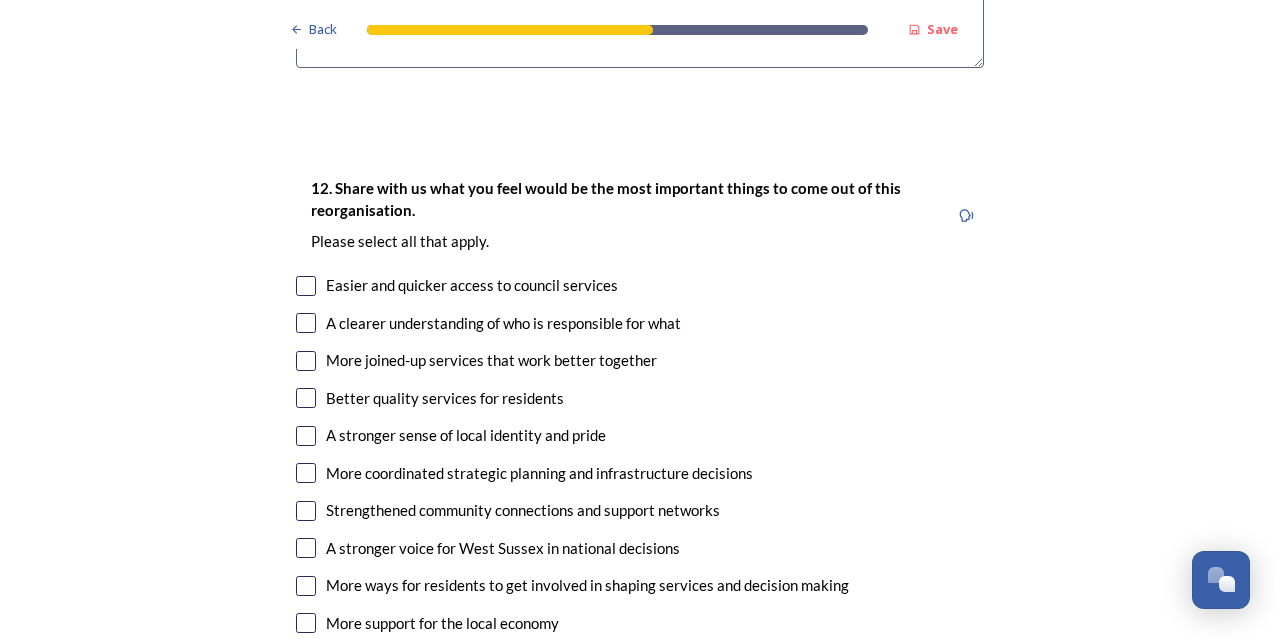 type on "." 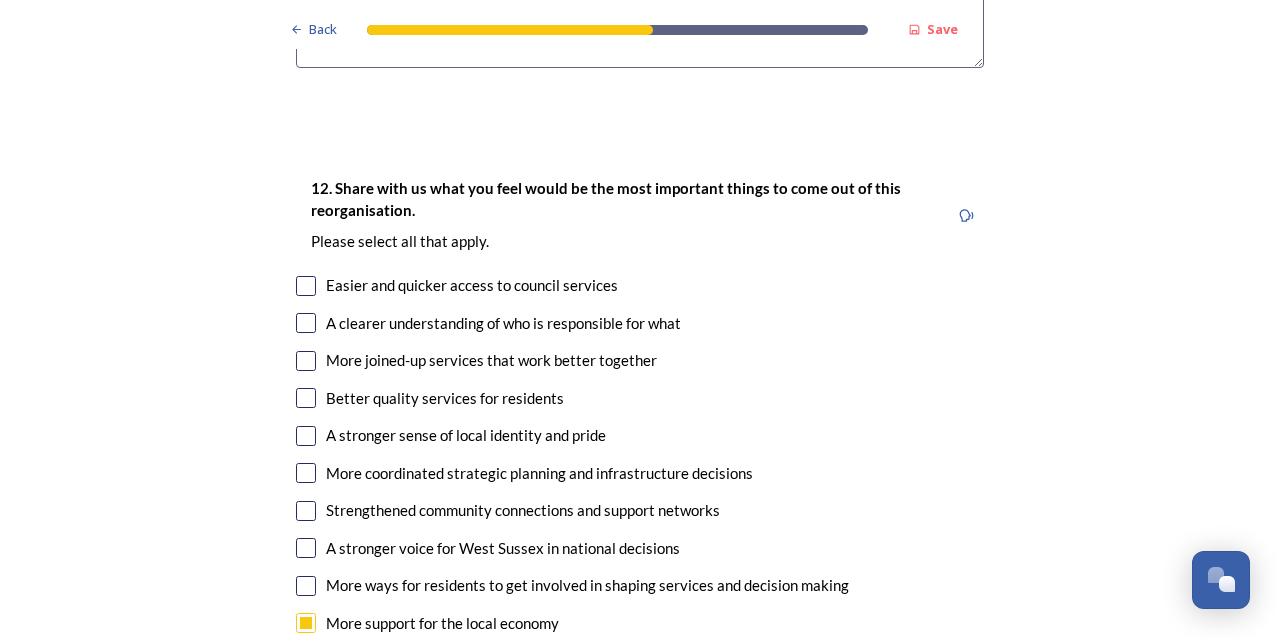 click at bounding box center (306, 548) 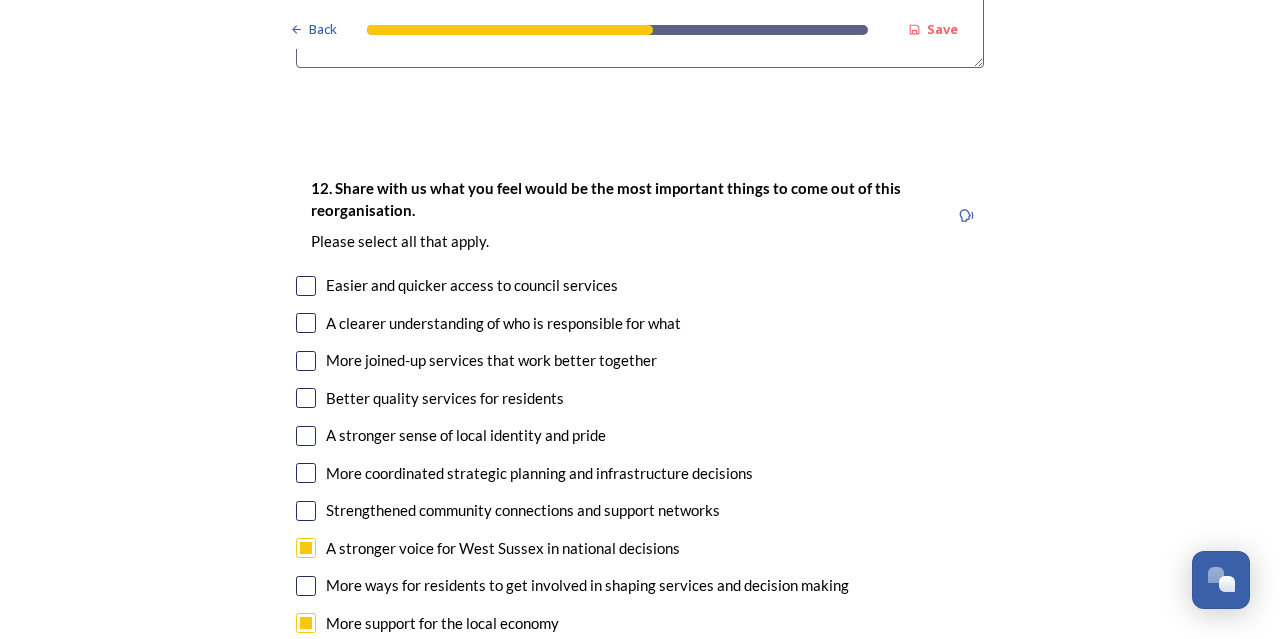 click on "More coordinated strategic planning and infrastructure decisions" at bounding box center (539, 473) 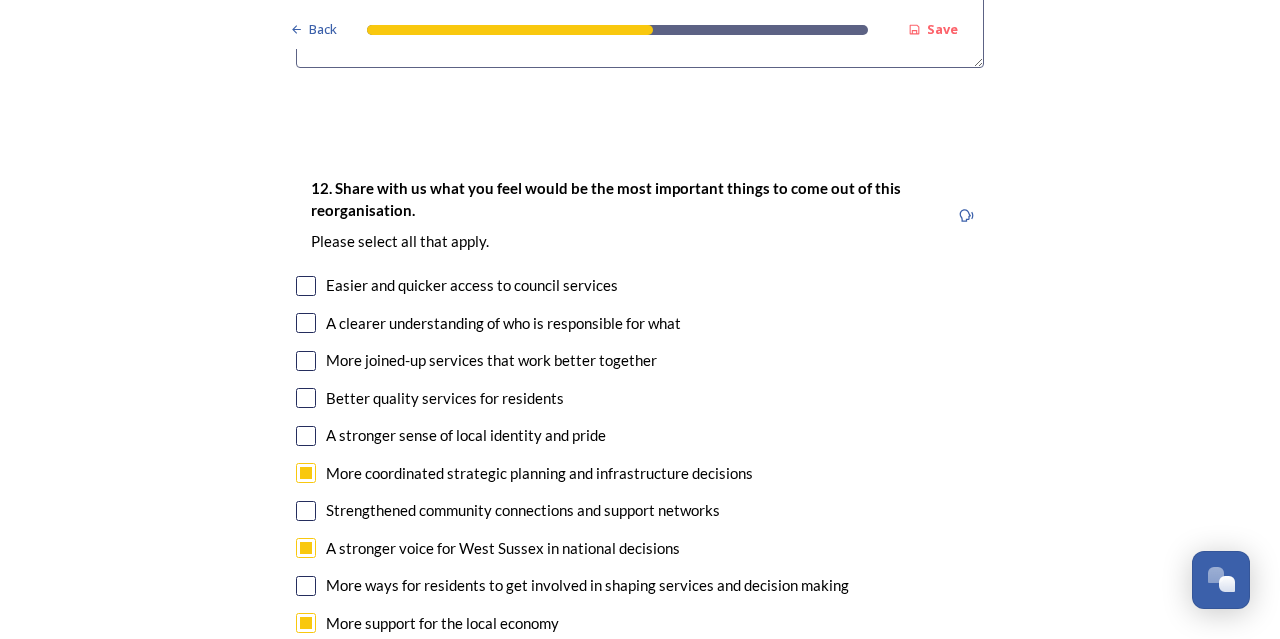 checkbox on "true" 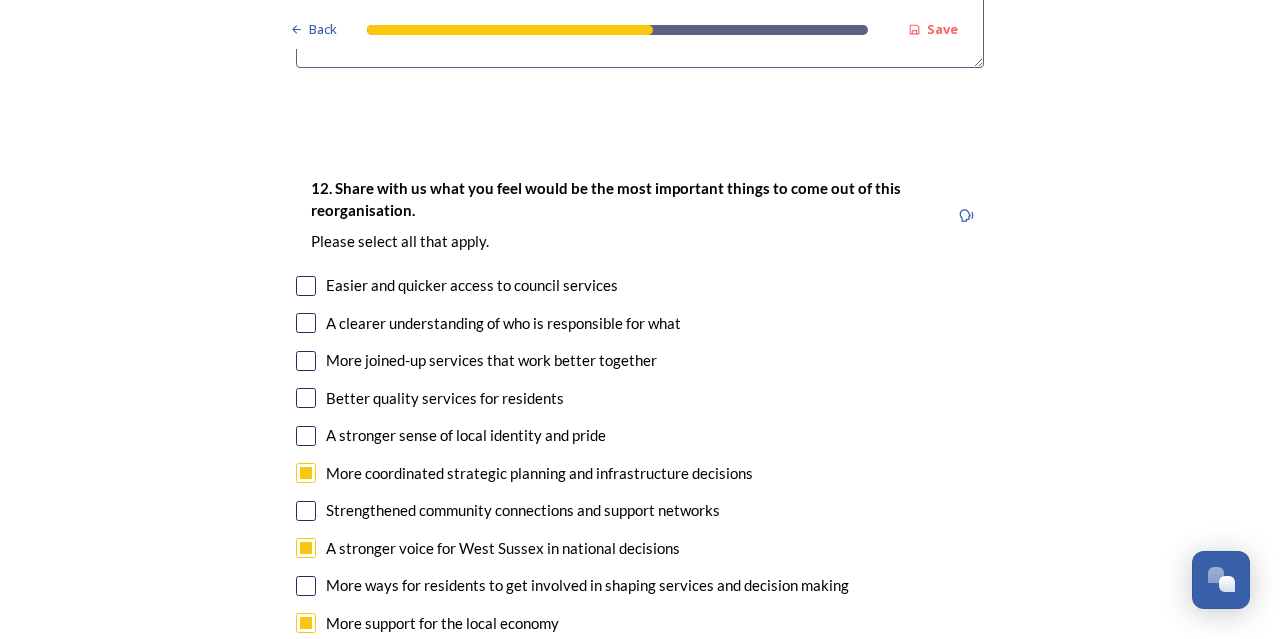 click at bounding box center [306, 436] 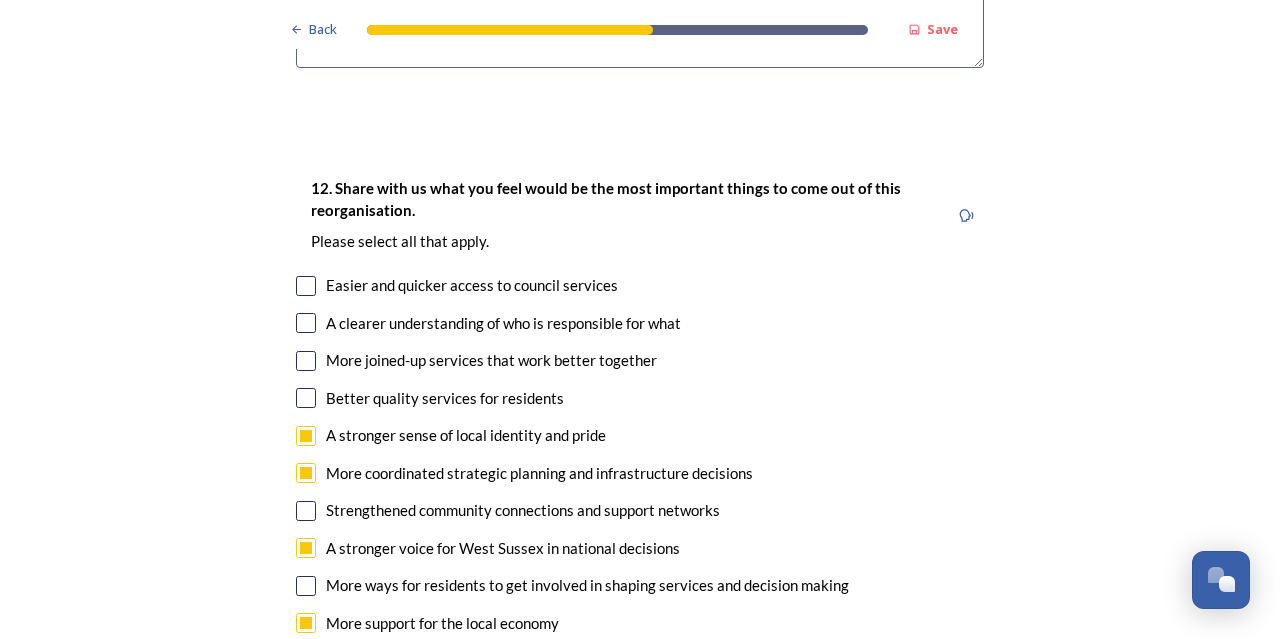 click on "Better quality services for residents" at bounding box center (445, 398) 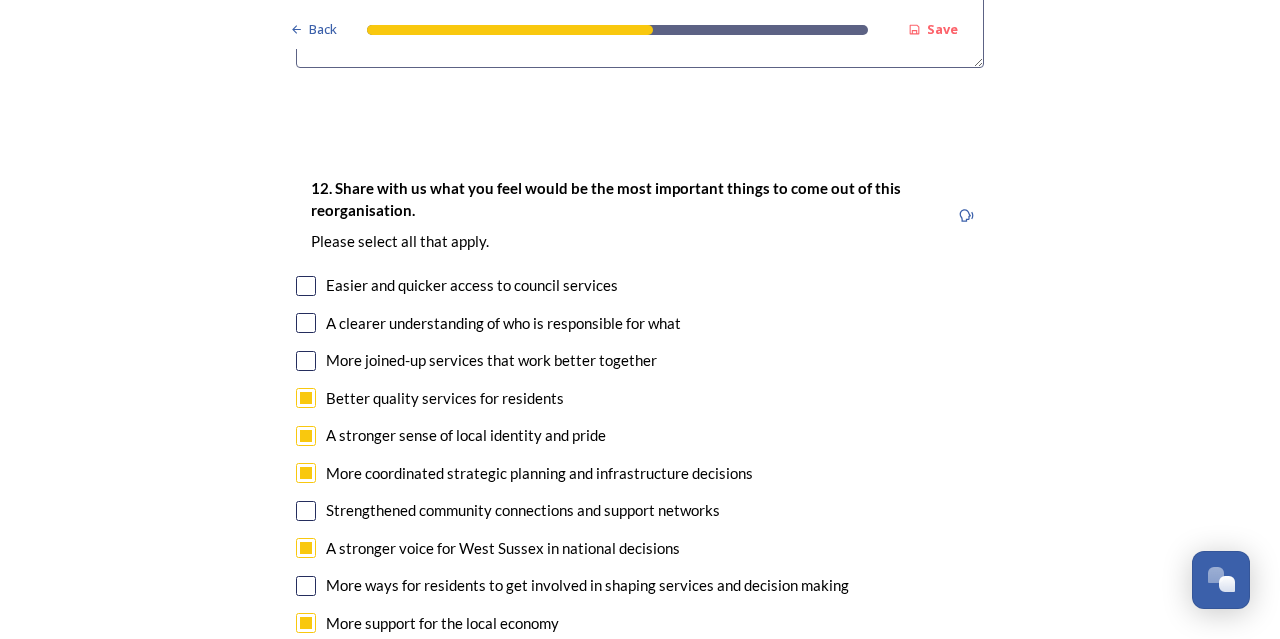 click at bounding box center [306, 436] 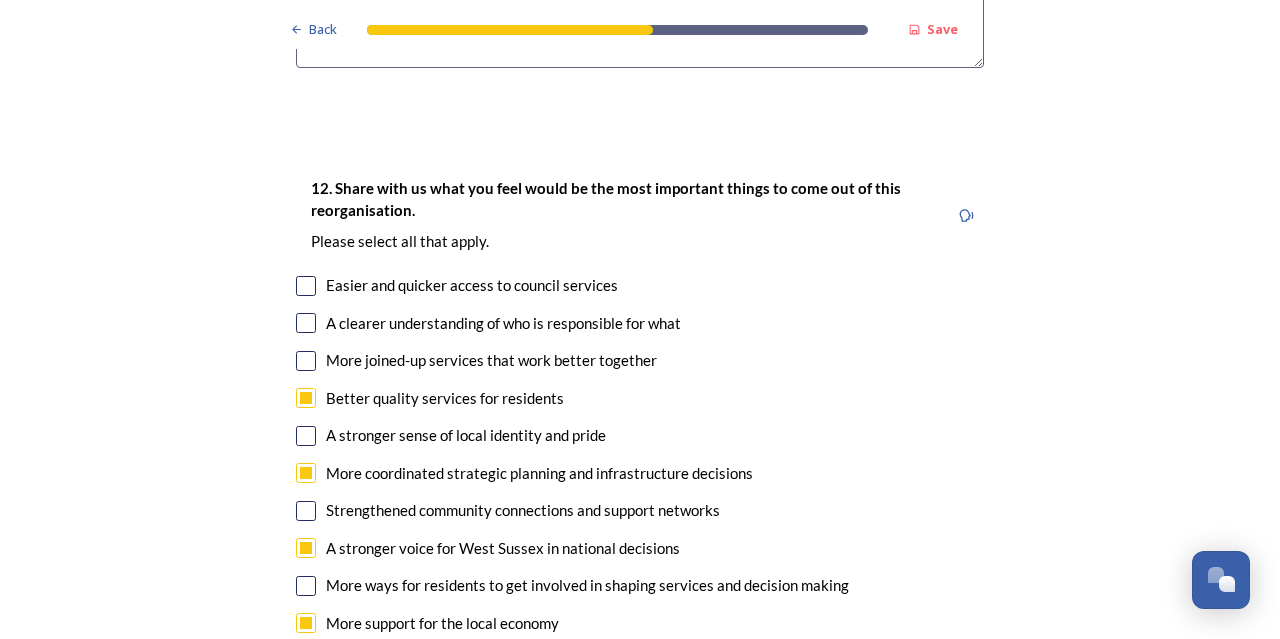 click at bounding box center [306, 323] 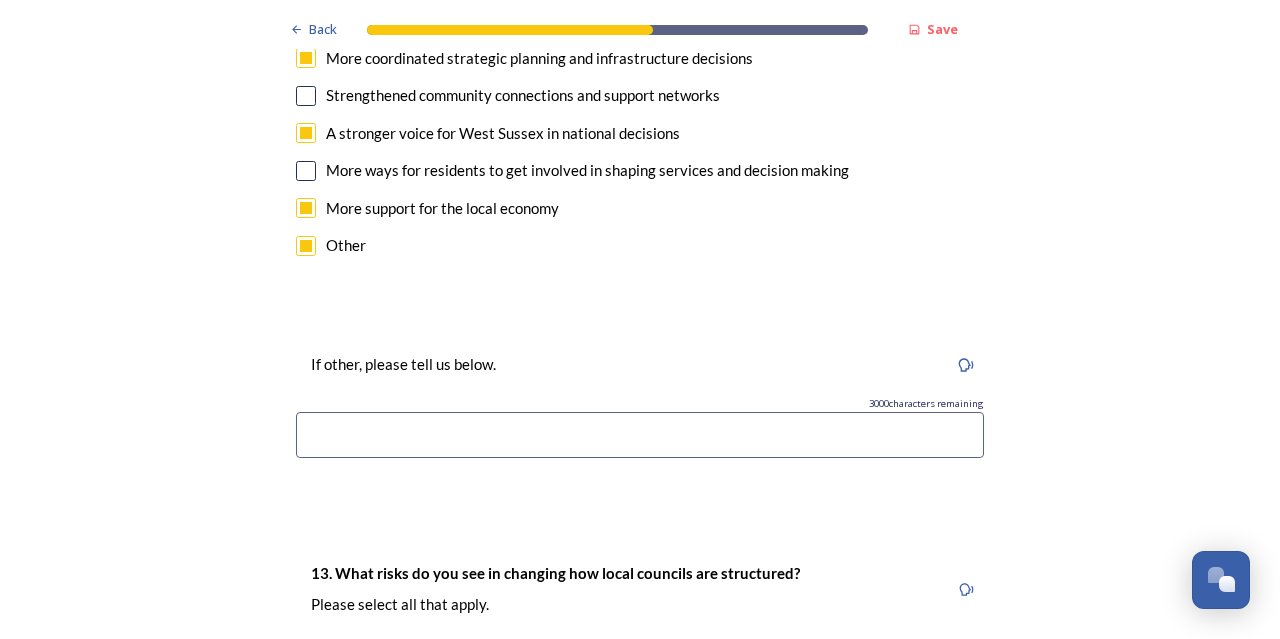 scroll, scrollTop: 4031, scrollLeft: 0, axis: vertical 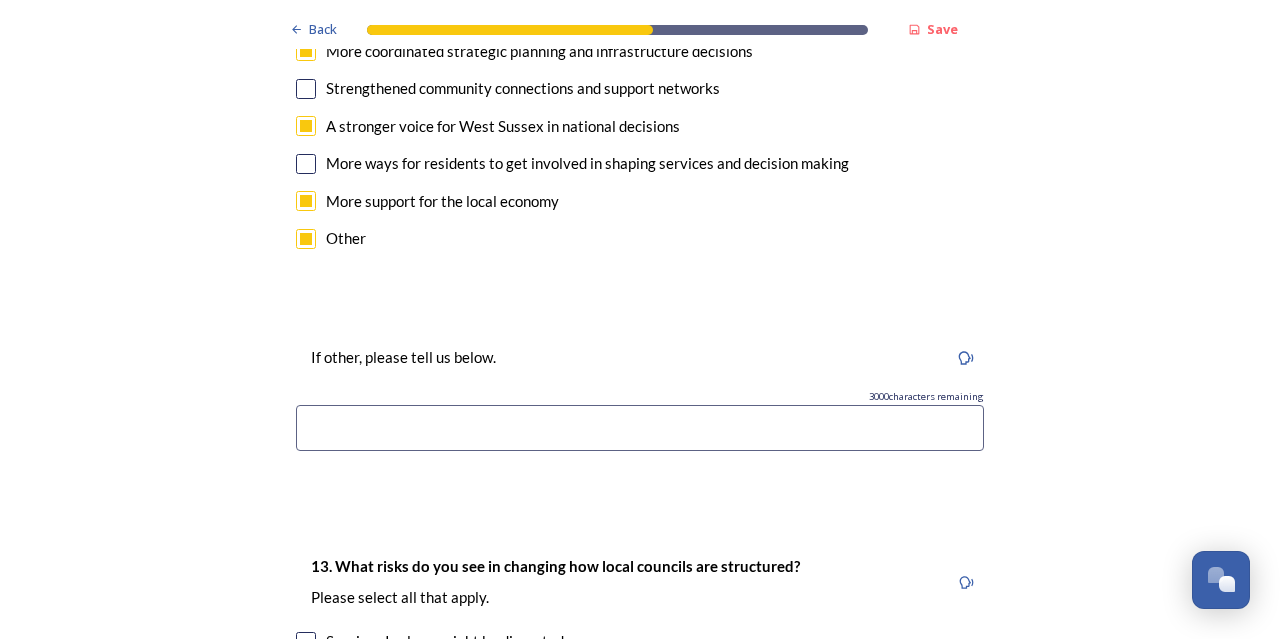 click on "Back Save Prioritising future services As explained on our  Shaping West Sussex hub , Local Government Reorganisation for West Sussex means that the county, district and borough councils will be replaced with one, or more than one, single-tier council (referred to as a unitary council) to deliver all your services.  Options currently being explored within West Sussex are detailed on our  hub , but map visuals can be found below. A single county unitary , bringing the County Council and all seven District and Borough Councils services together to form a new unitary council for West Sussex. Single unitary model (You can enlarge this map by clicking on the square expand icon in the top right of the image) Two unitary option, variation 1  -   one unitary combining Arun, Chichester and Worthing footprints and one unitary combining Adur, Crawley, Horsham, and Mid-Sussex footprints. Two unitary model variation 1 (You can enlarge this map by clicking on the square expand icon in the top right of the image) * . Other" at bounding box center [640, -433] 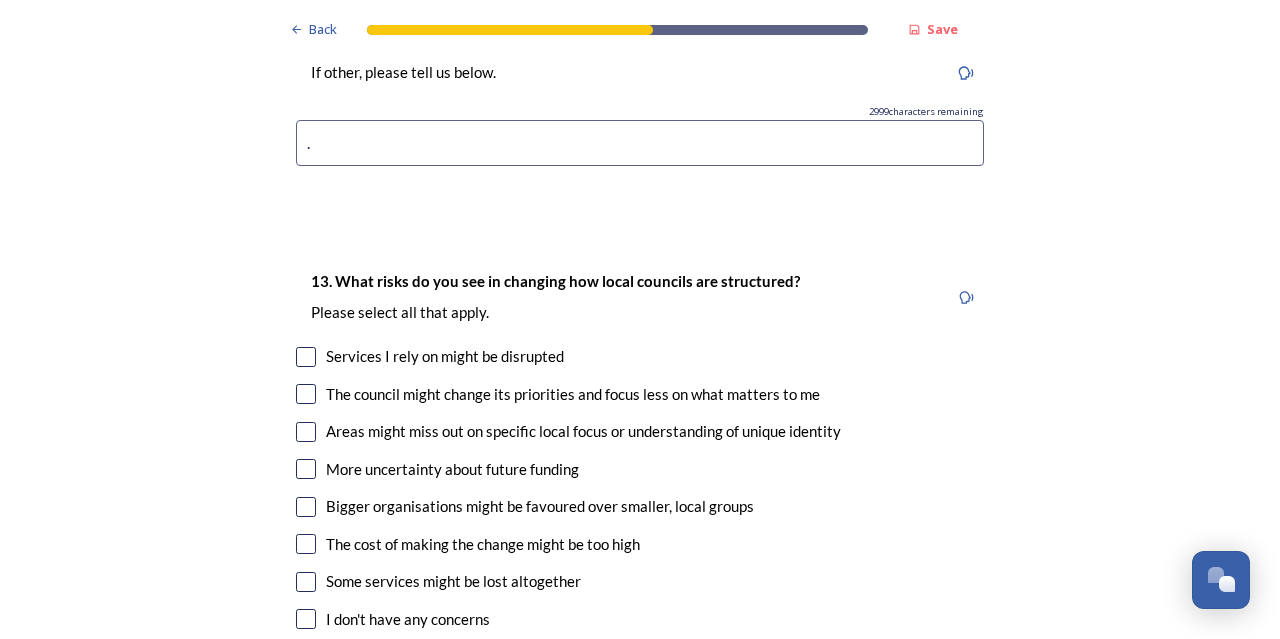 scroll, scrollTop: 4320, scrollLeft: 0, axis: vertical 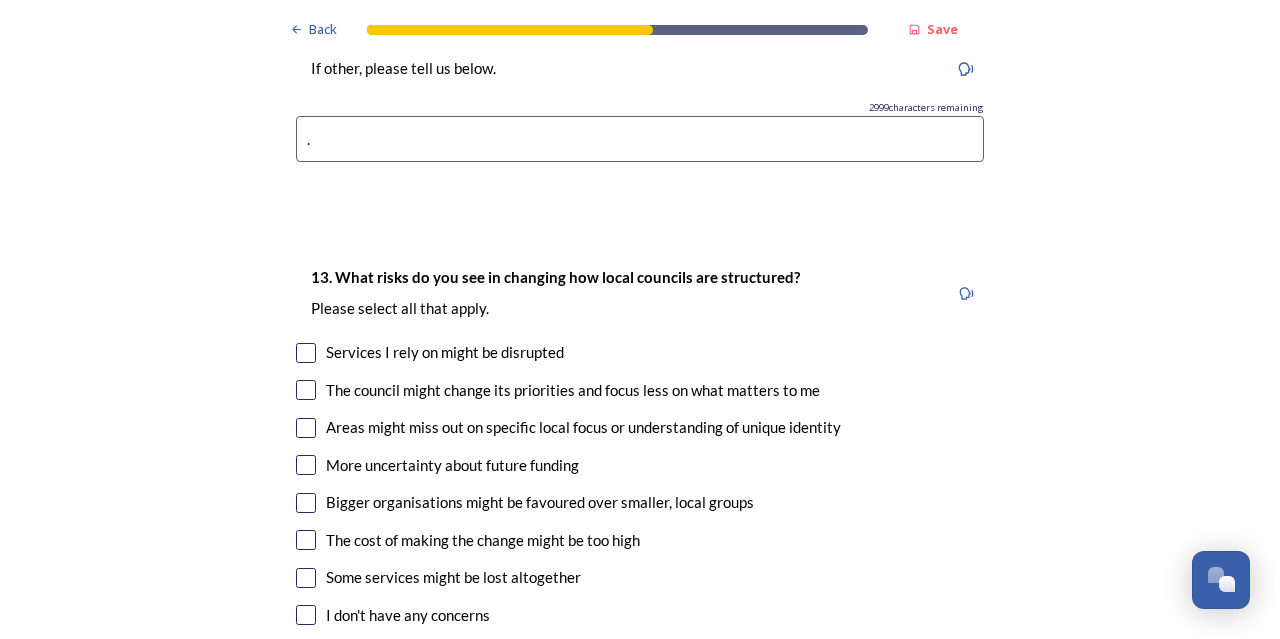 type on "." 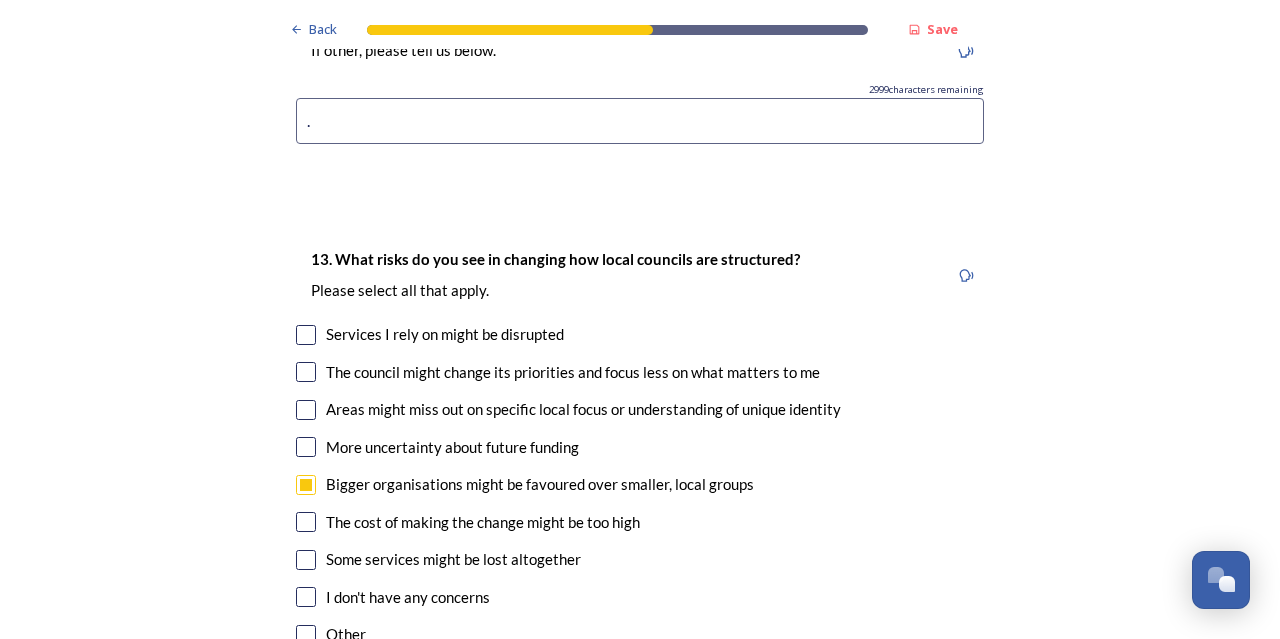 scroll, scrollTop: 4339, scrollLeft: 0, axis: vertical 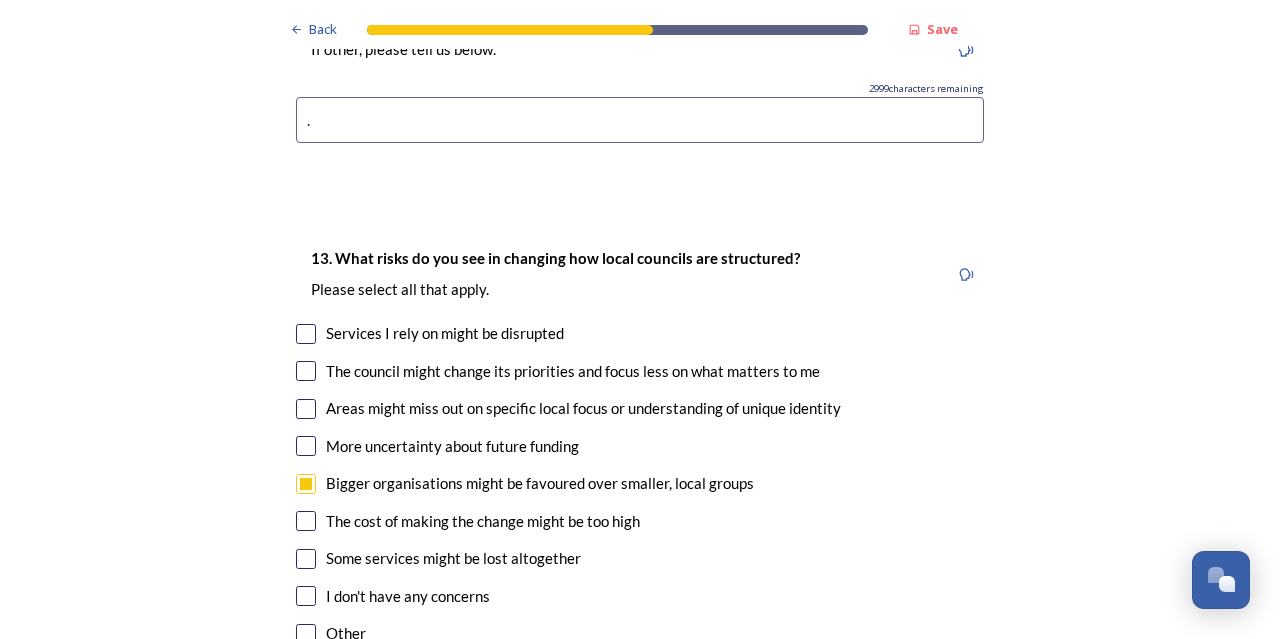 click at bounding box center (306, 559) 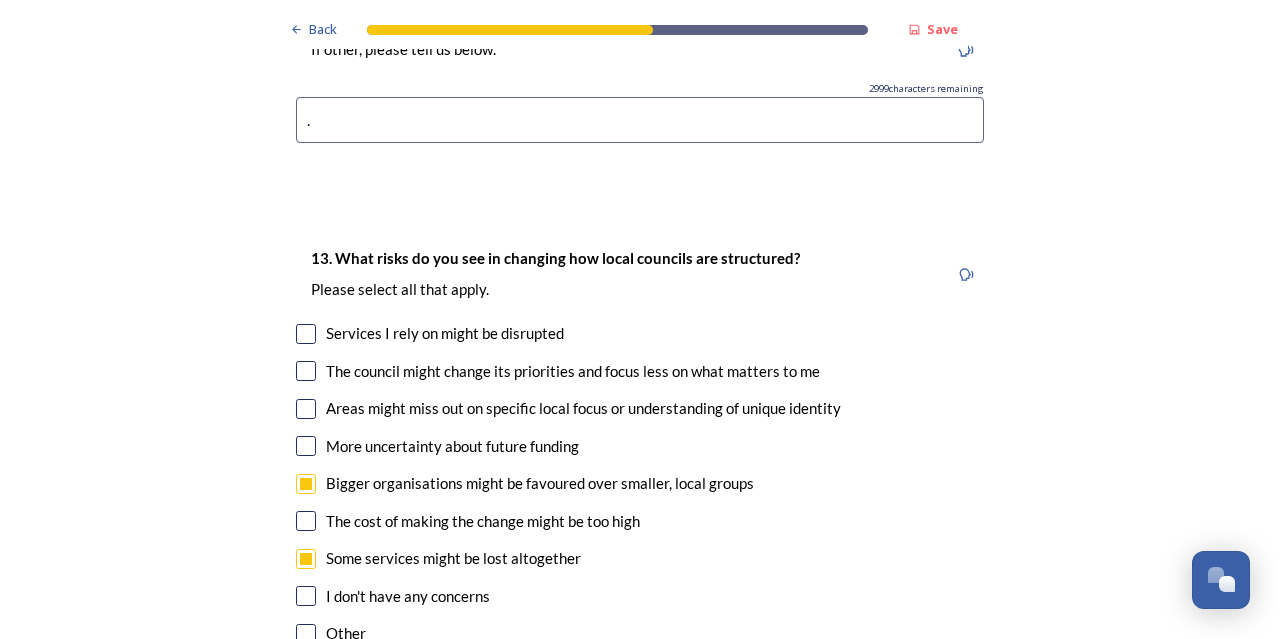 click at bounding box center [306, 371] 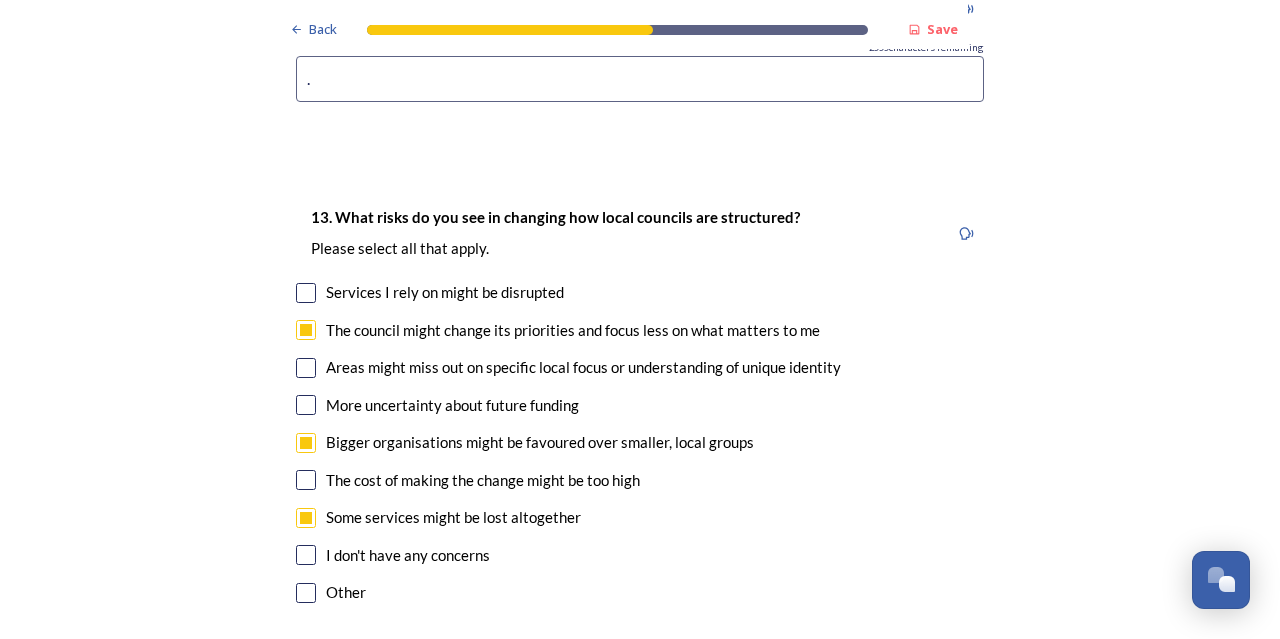 scroll, scrollTop: 4382, scrollLeft: 0, axis: vertical 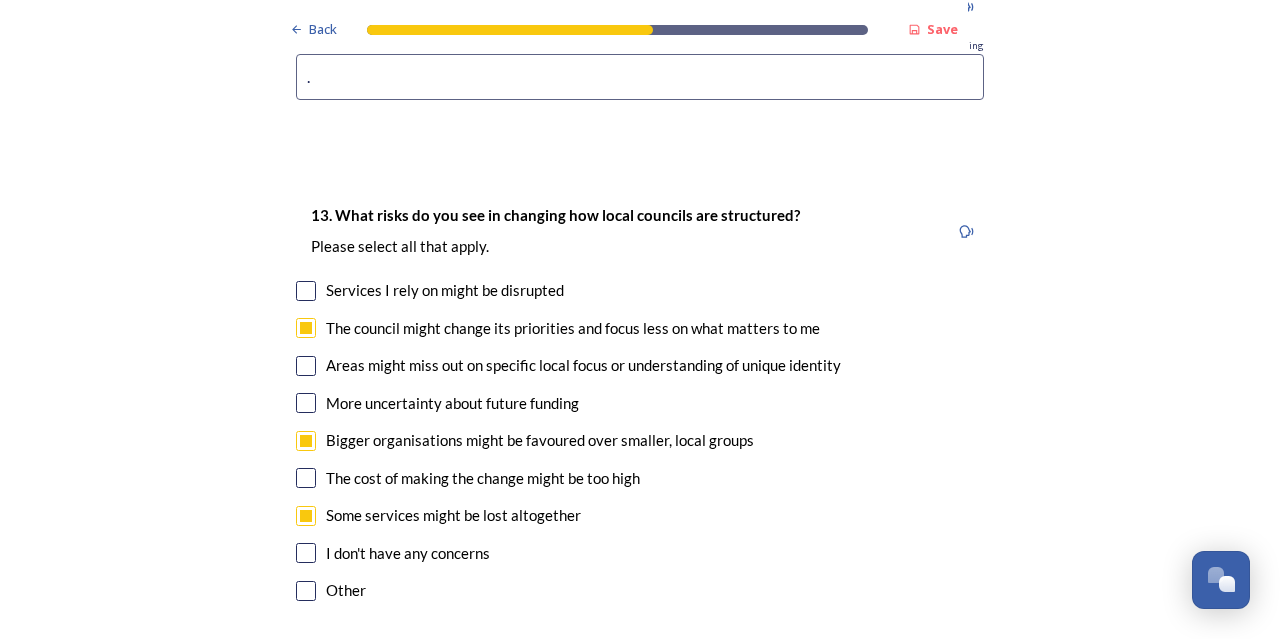 click at bounding box center [306, 366] 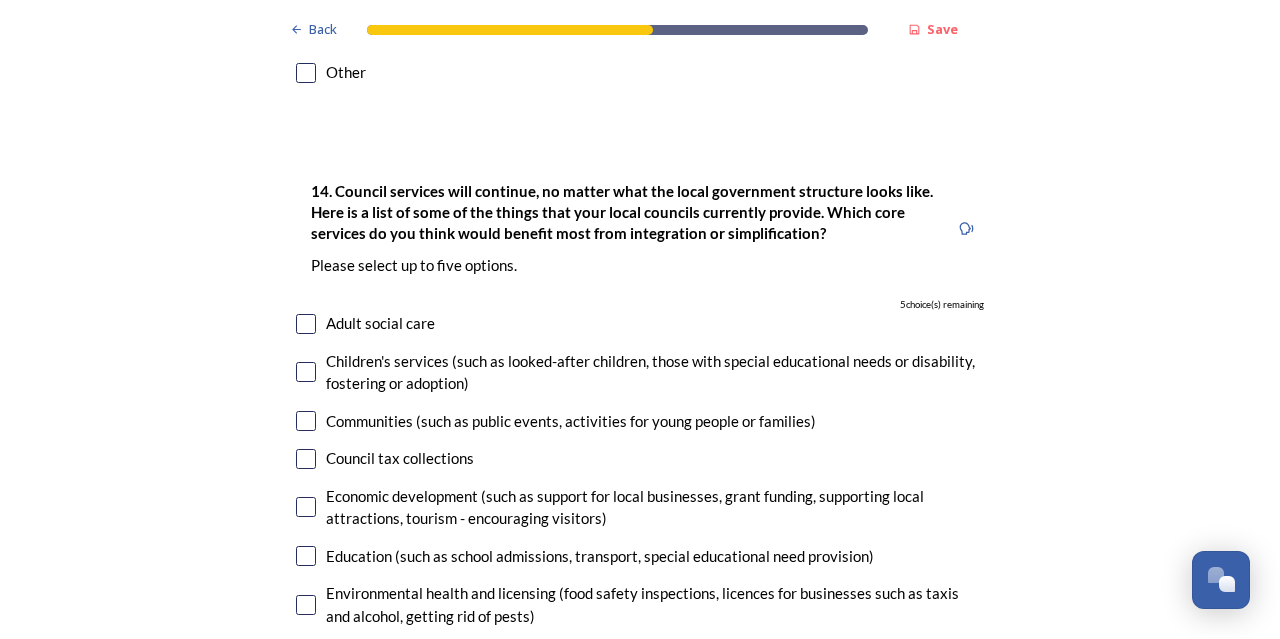 scroll, scrollTop: 4901, scrollLeft: 0, axis: vertical 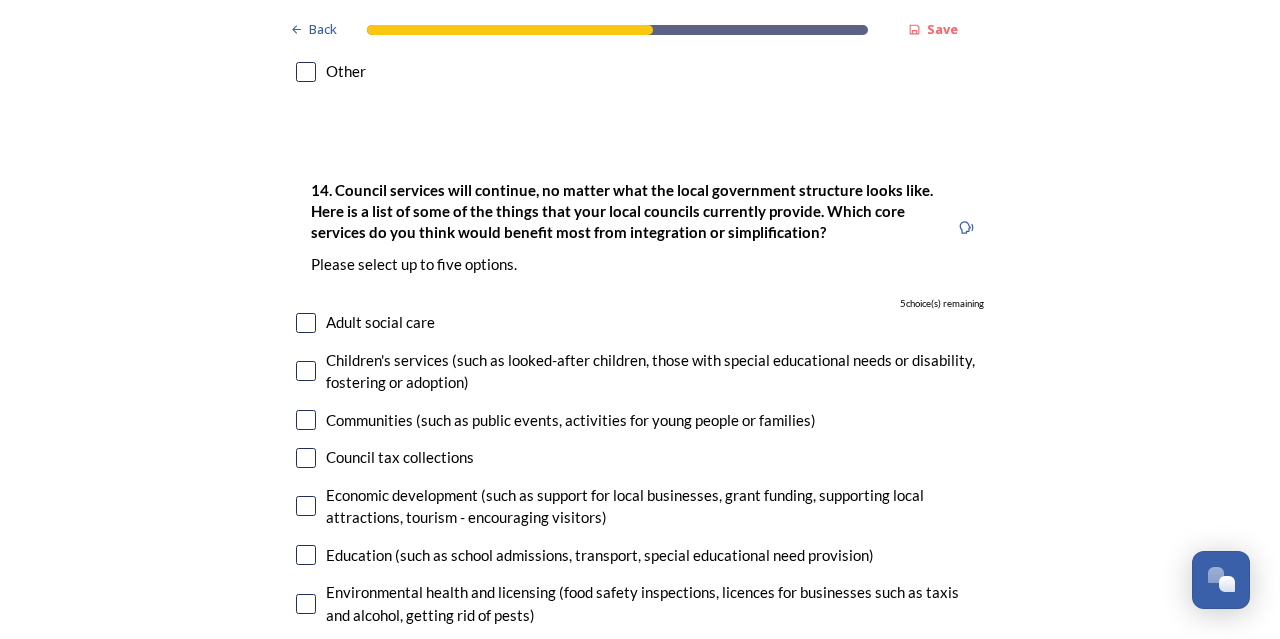 click at bounding box center (306, 371) 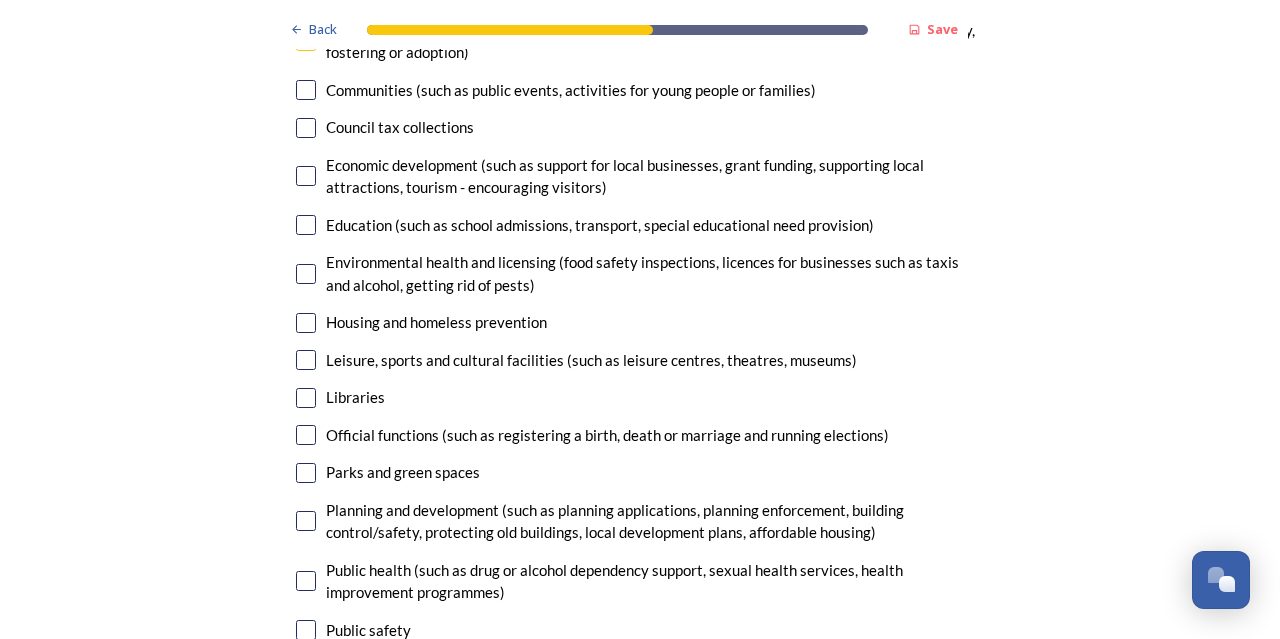 scroll, scrollTop: 5232, scrollLeft: 0, axis: vertical 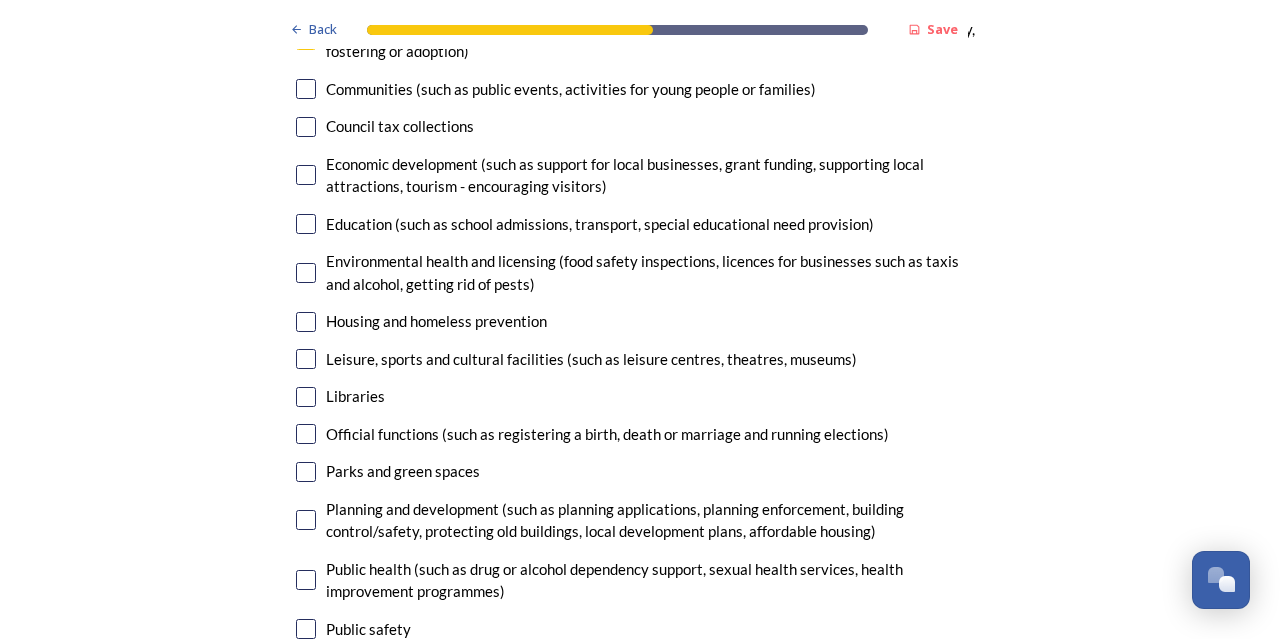 click at bounding box center [306, 520] 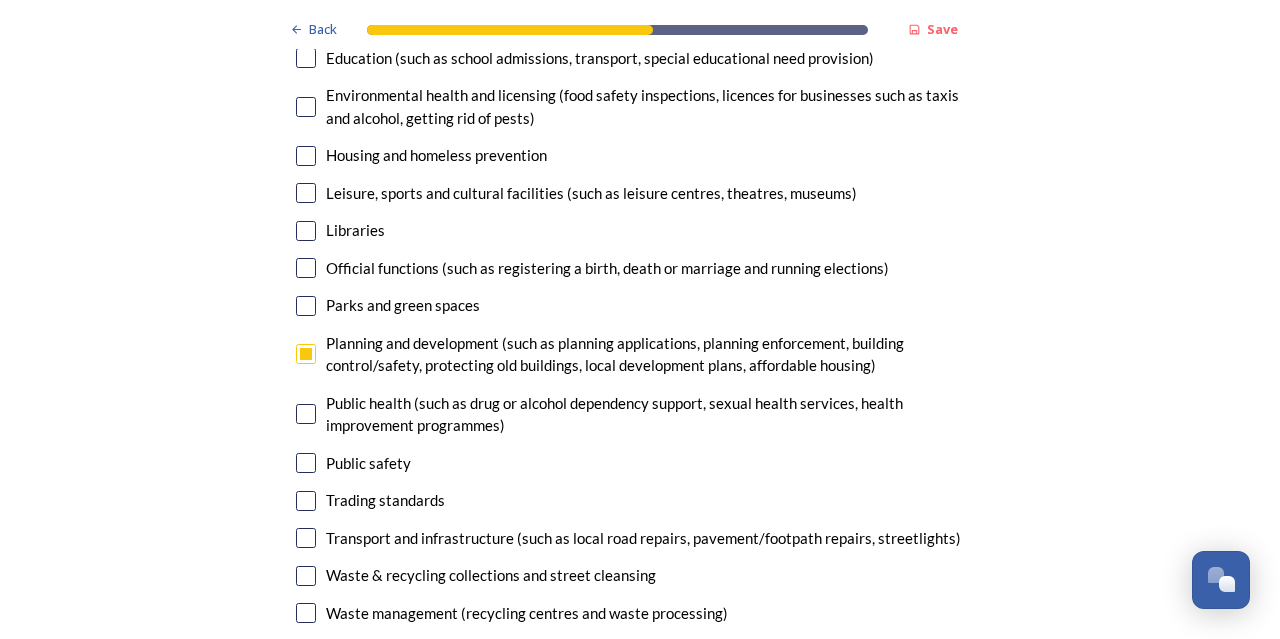 scroll, scrollTop: 5403, scrollLeft: 0, axis: vertical 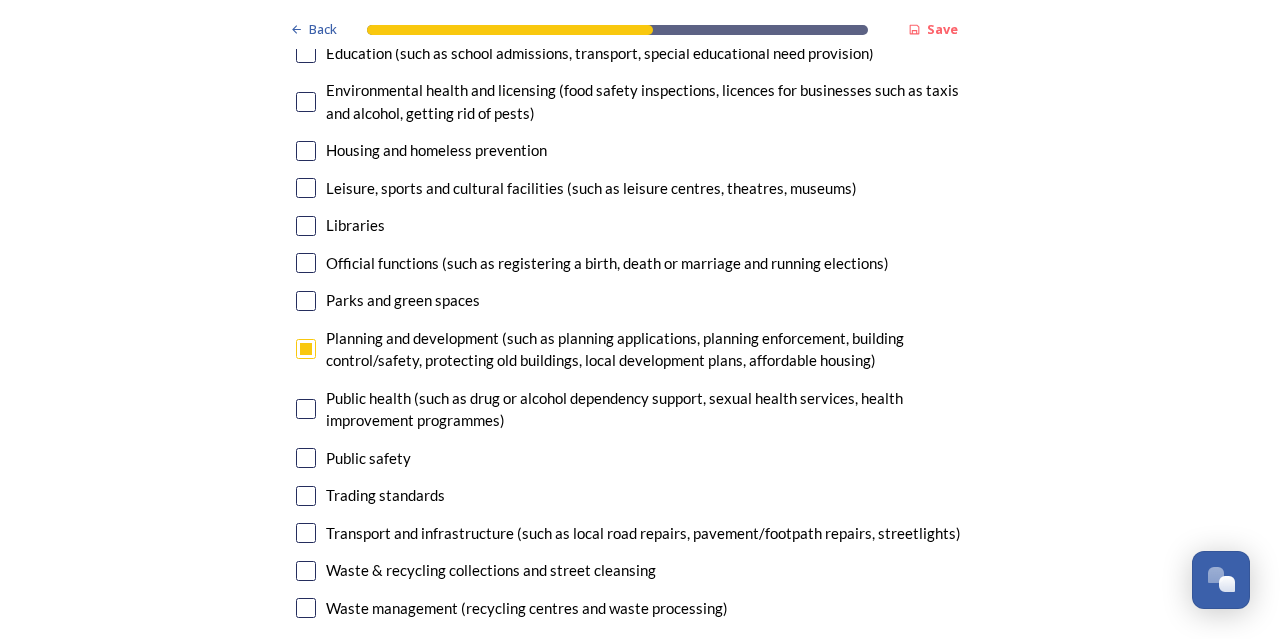 click at bounding box center [306, 496] 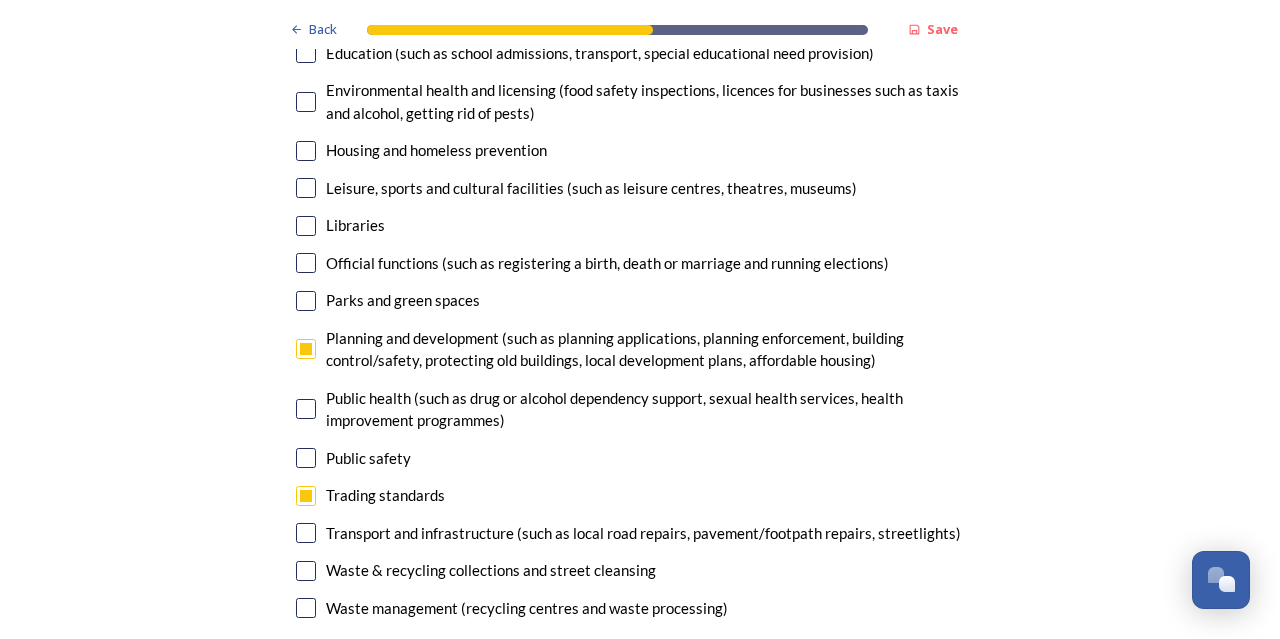 click at bounding box center (306, 496) 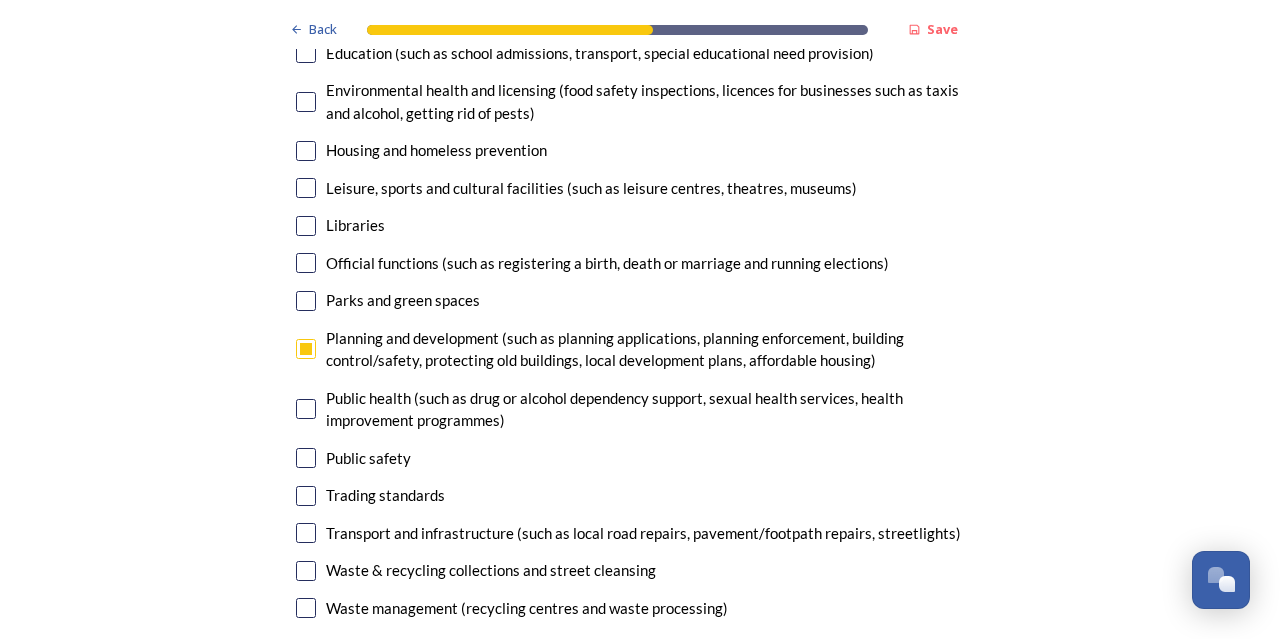 click at bounding box center [306, 458] 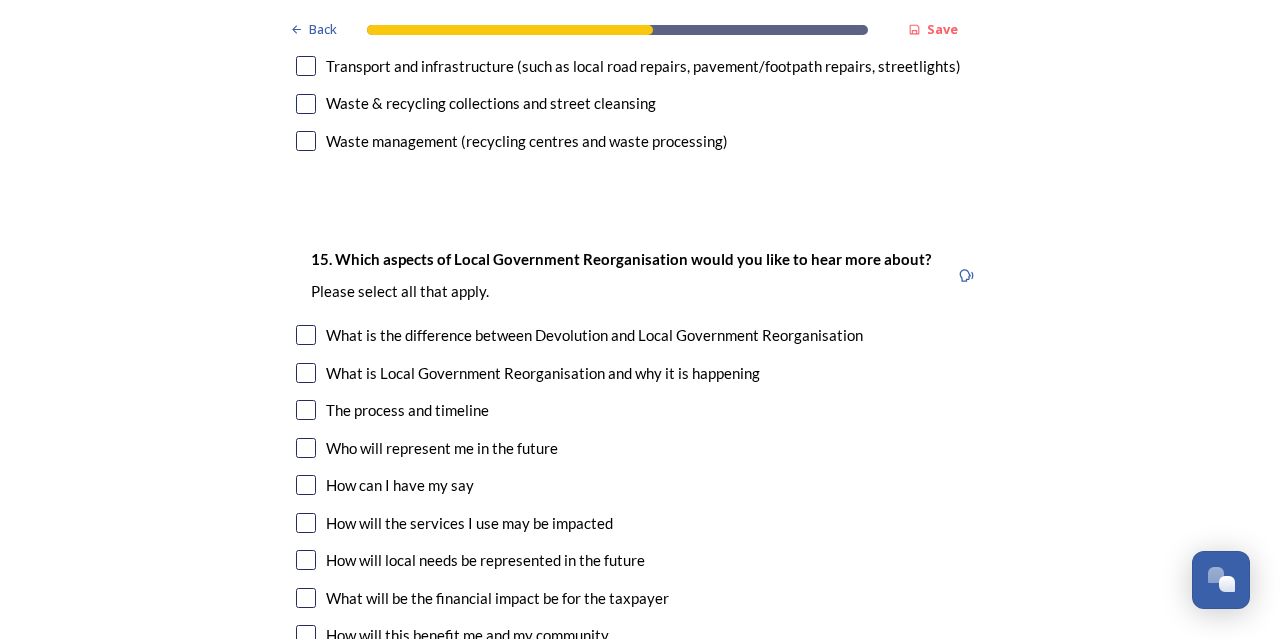 scroll, scrollTop: 5871, scrollLeft: 0, axis: vertical 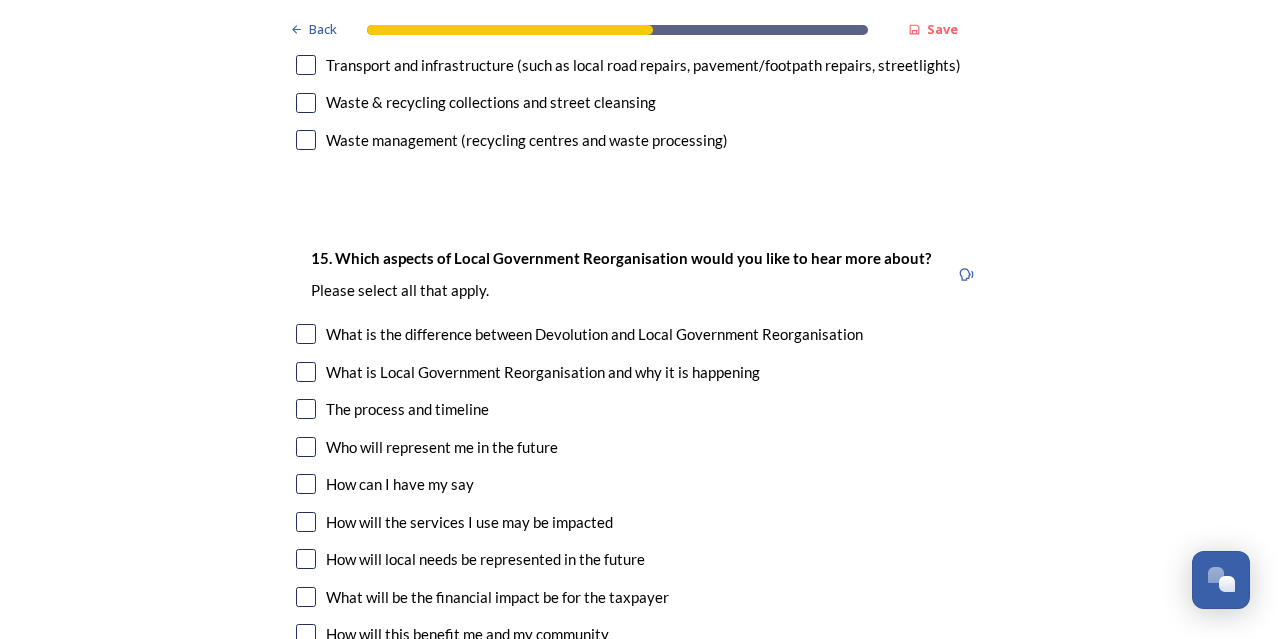 click at bounding box center (306, 672) 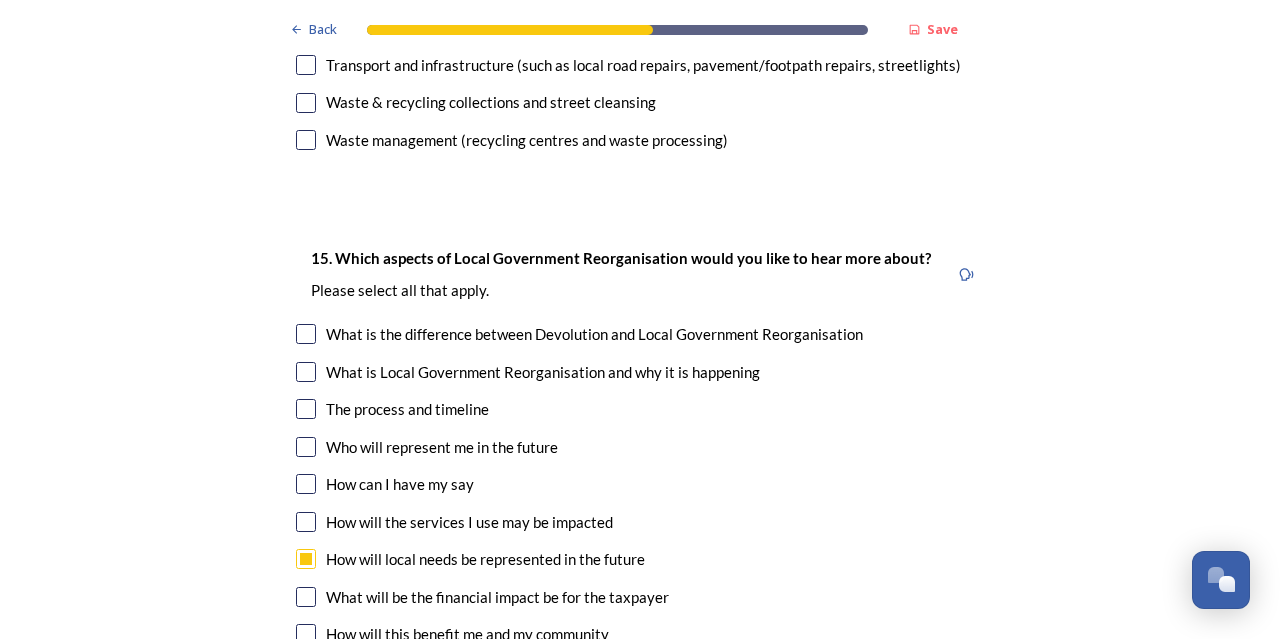 click at bounding box center (306, 522) 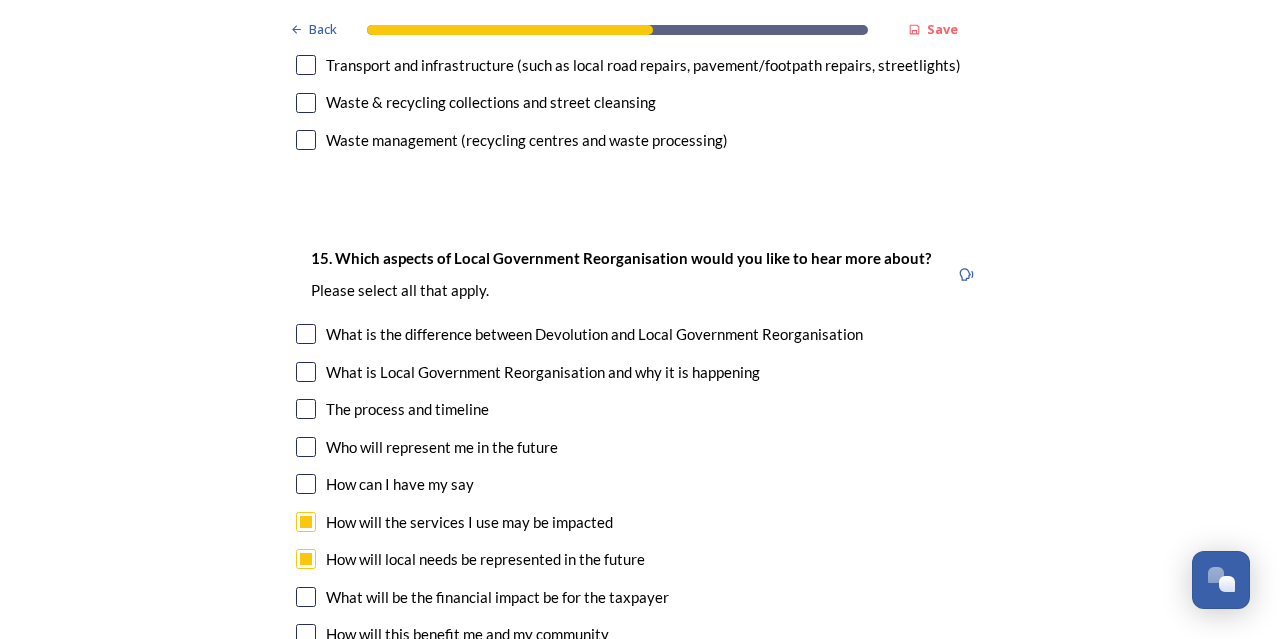 click at bounding box center [306, 447] 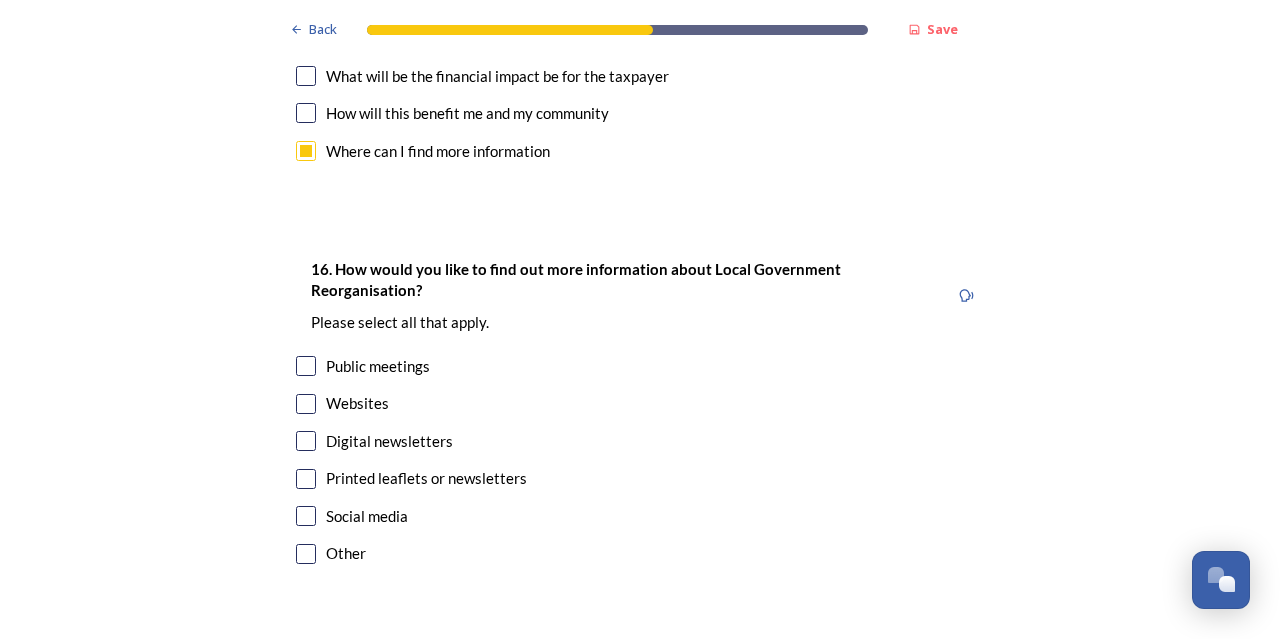 scroll, scrollTop: 6394, scrollLeft: 0, axis: vertical 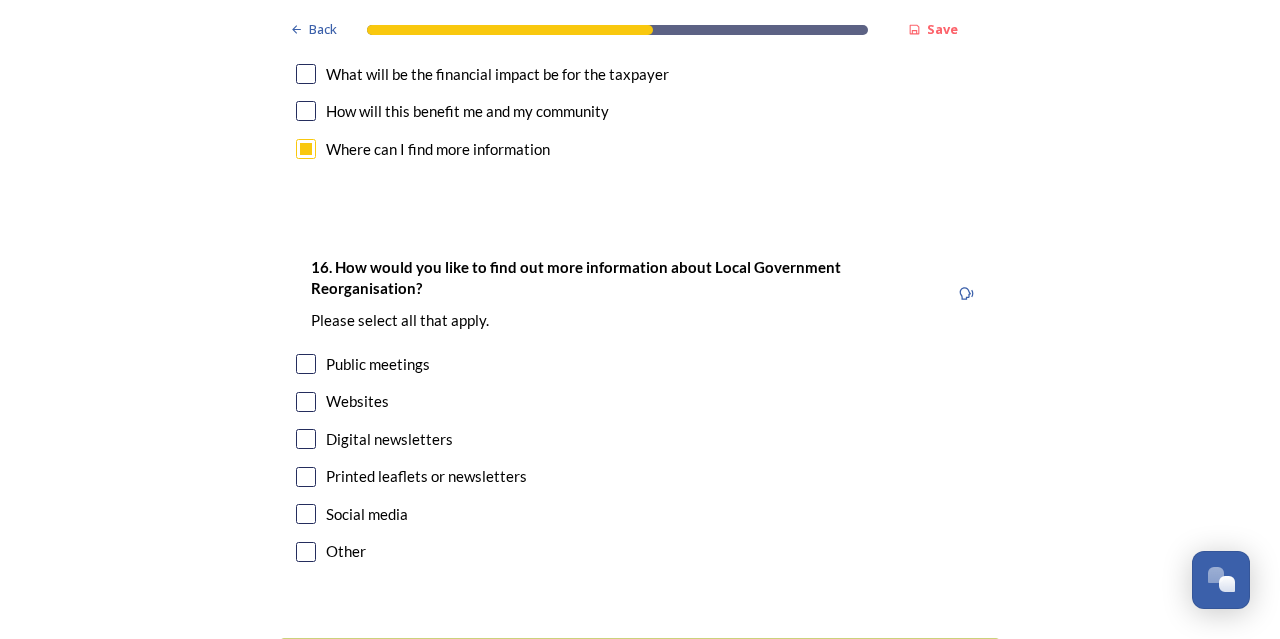 click at bounding box center (306, 439) 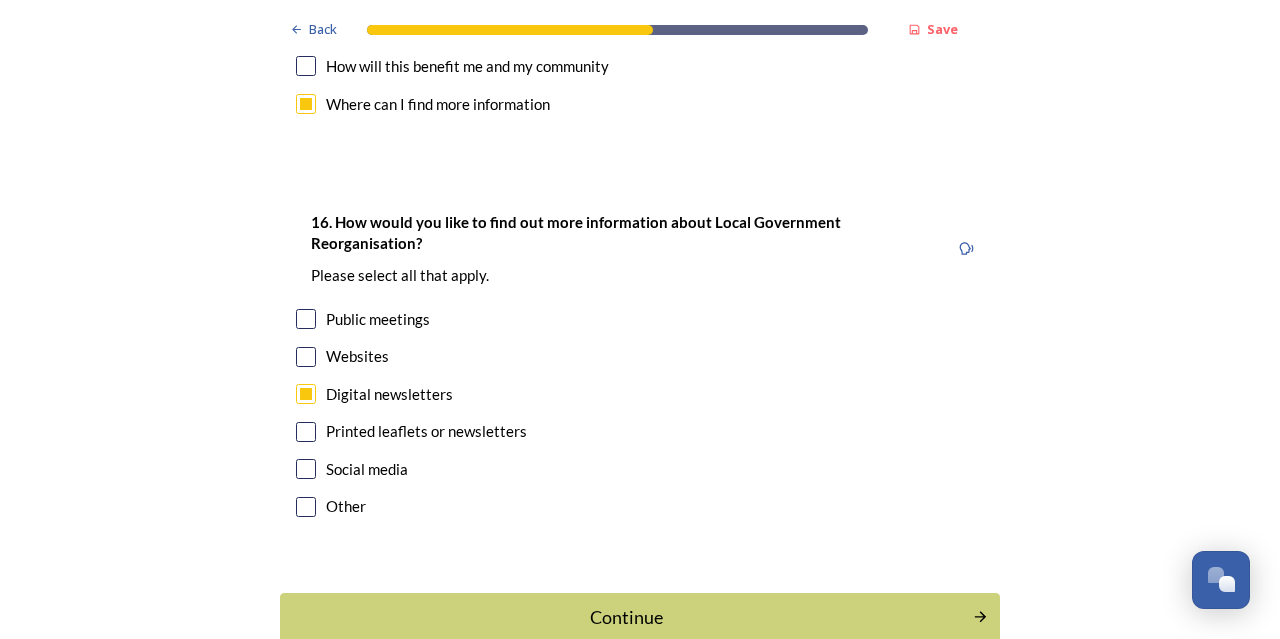 scroll, scrollTop: 6451, scrollLeft: 0, axis: vertical 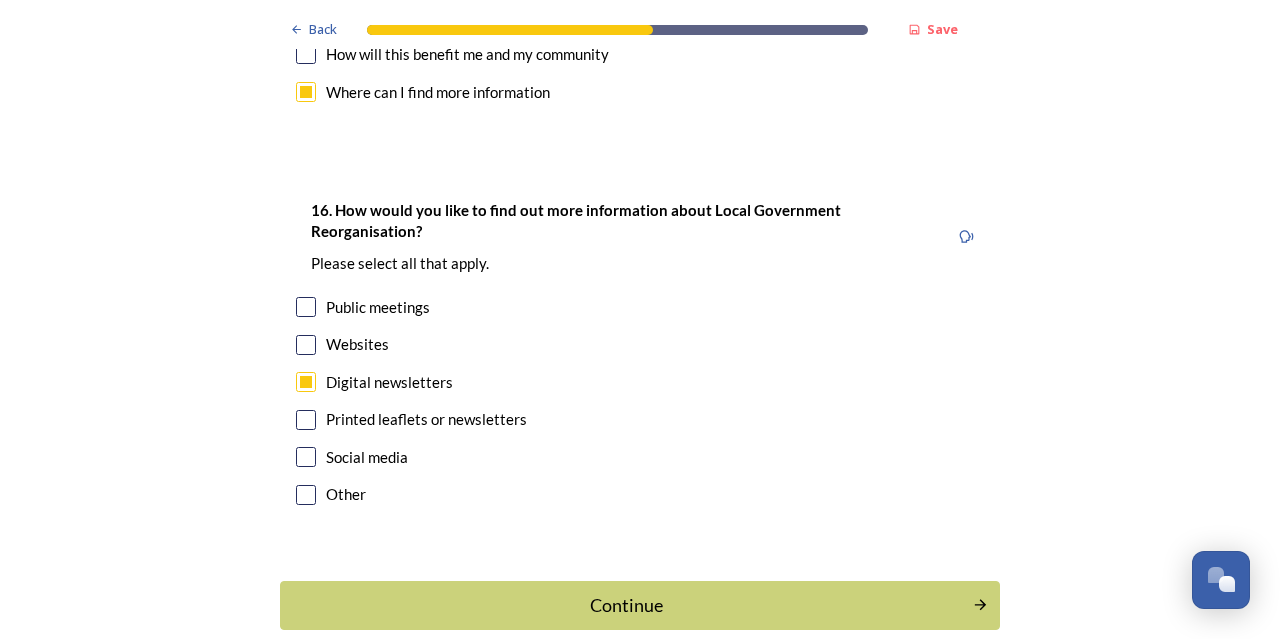 click at bounding box center (306, 420) 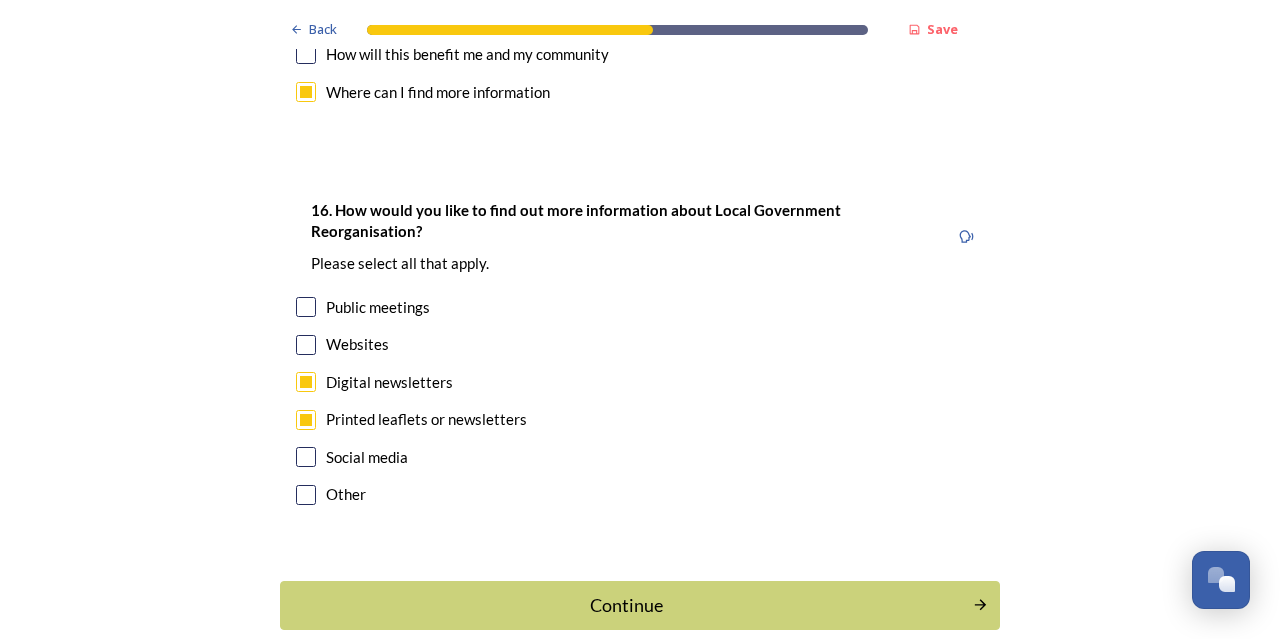 click on "Continue" at bounding box center (626, 605) 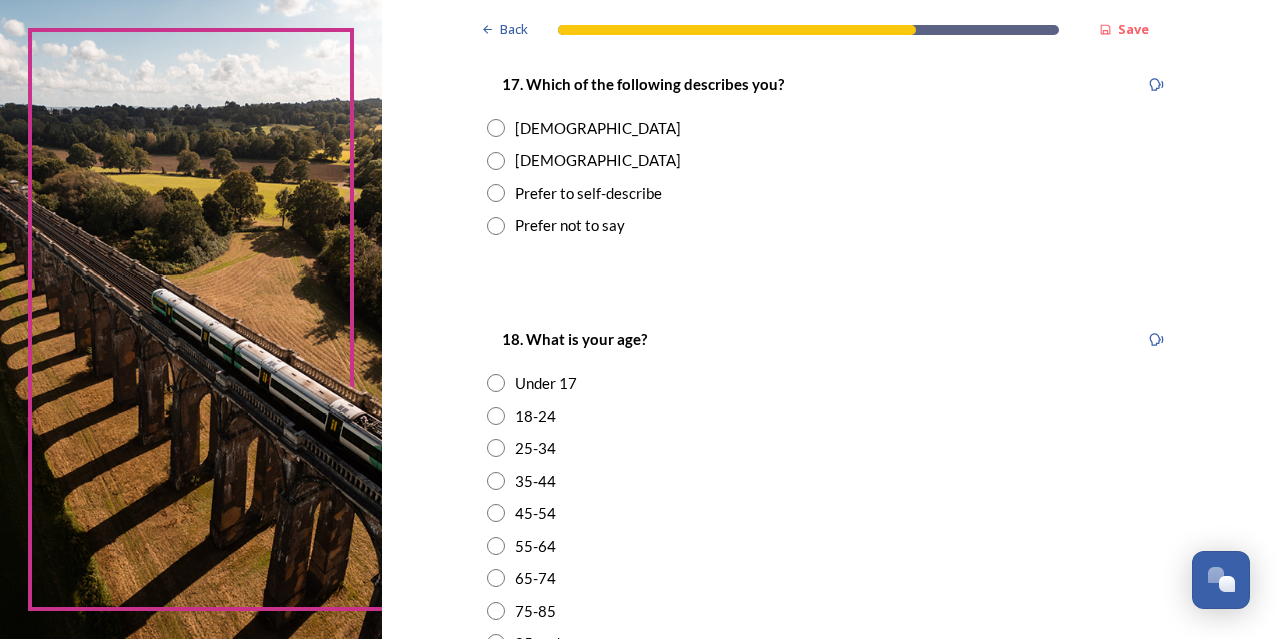 scroll, scrollTop: 363, scrollLeft: 0, axis: vertical 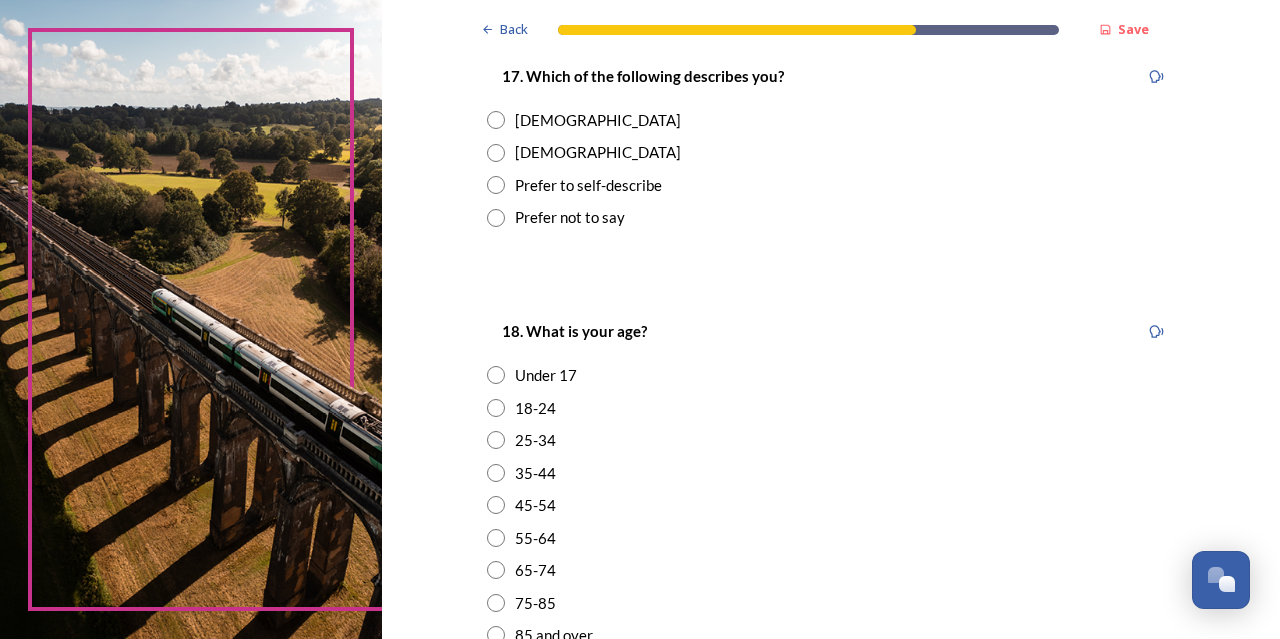 click at bounding box center [496, 120] 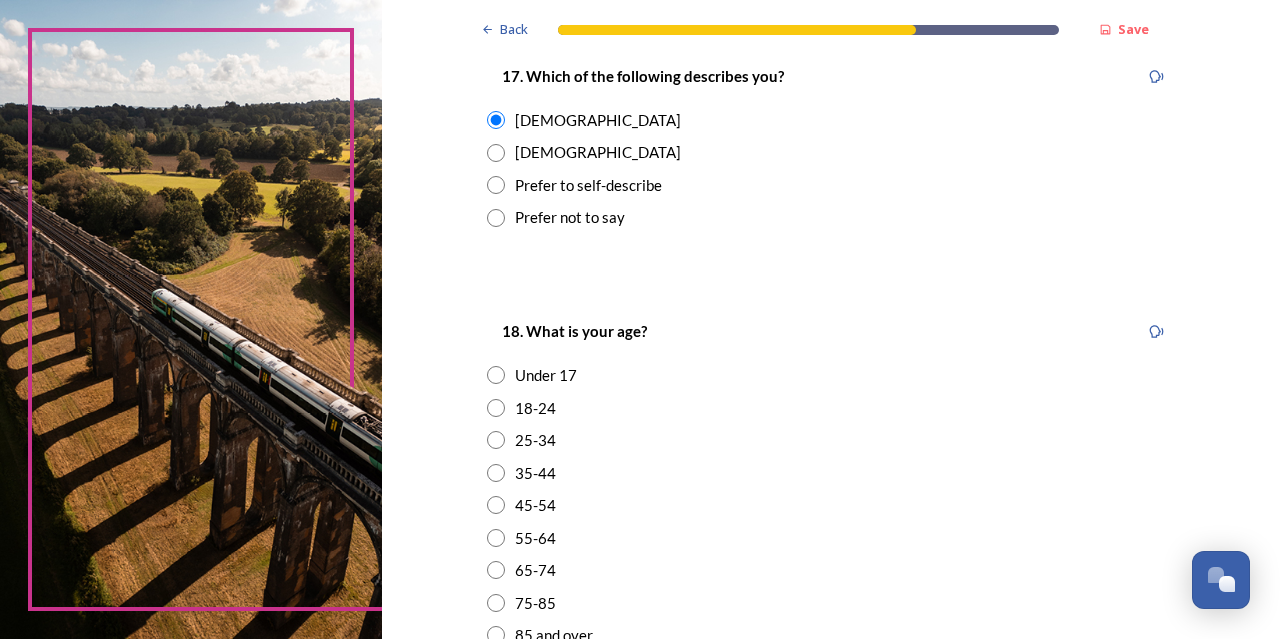 click at bounding box center (496, 538) 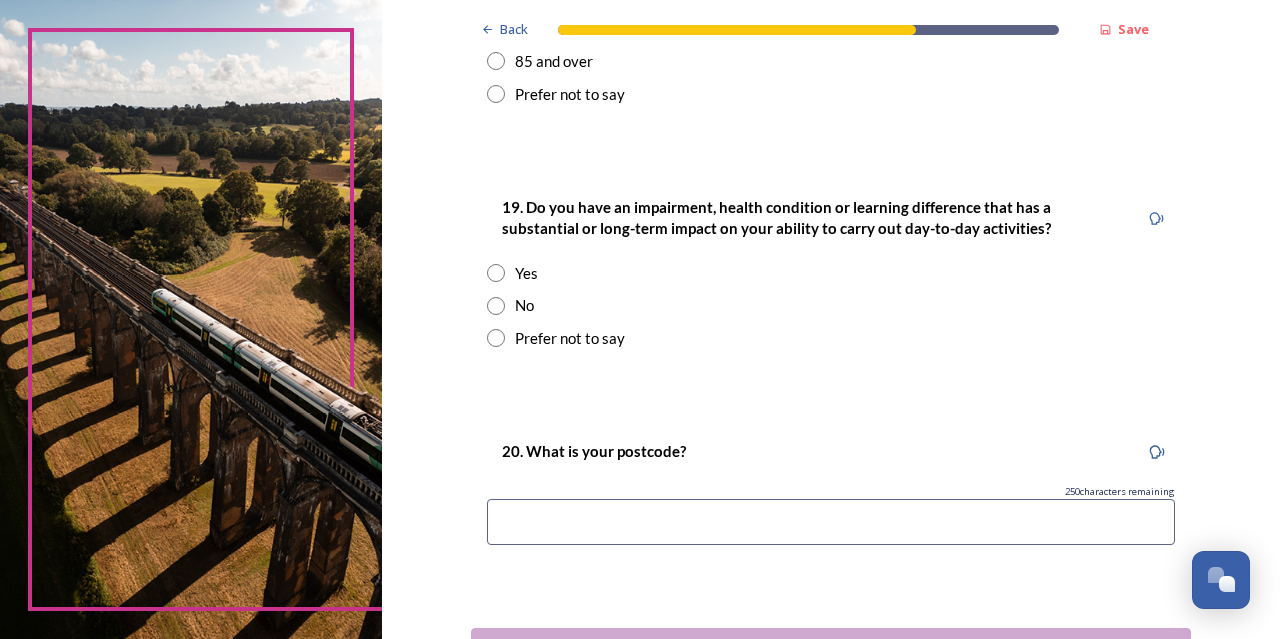 scroll, scrollTop: 939, scrollLeft: 0, axis: vertical 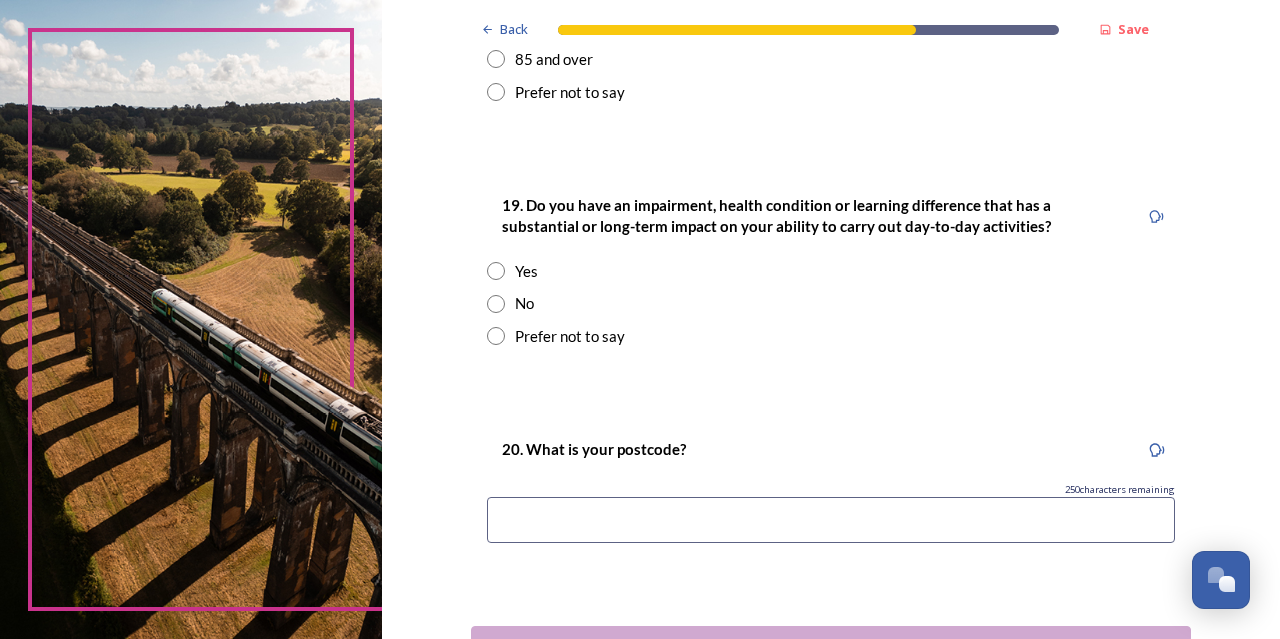 click at bounding box center (496, 304) 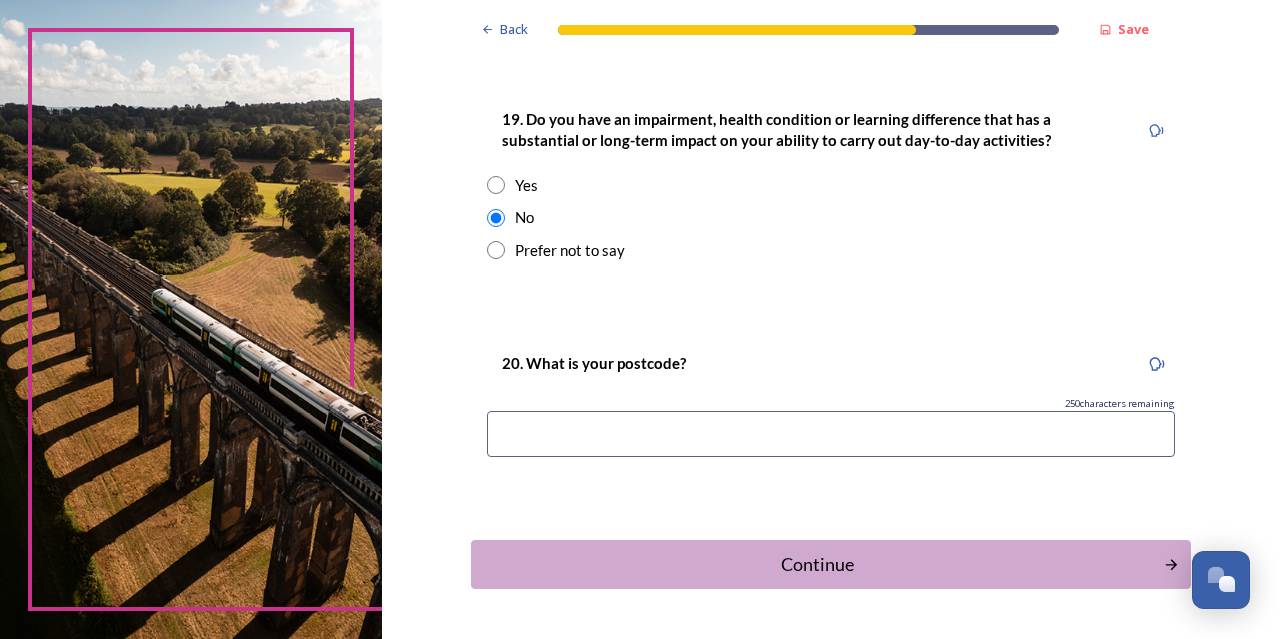 scroll, scrollTop: 1089, scrollLeft: 0, axis: vertical 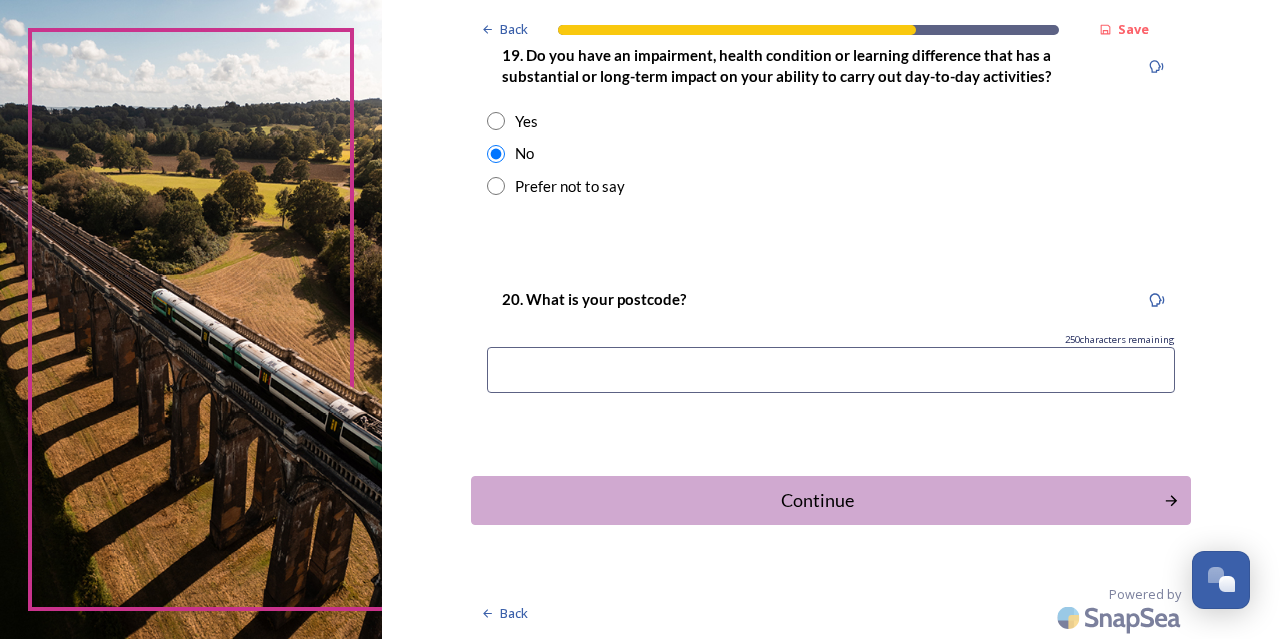 click at bounding box center [831, 370] 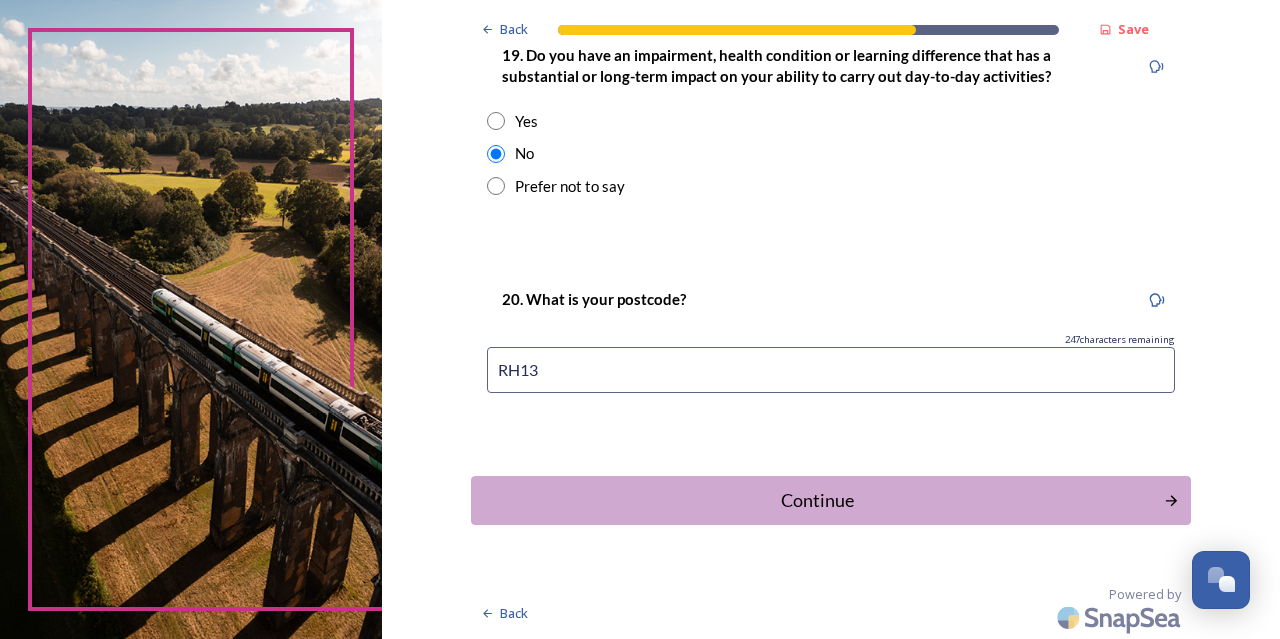 type on "RH13" 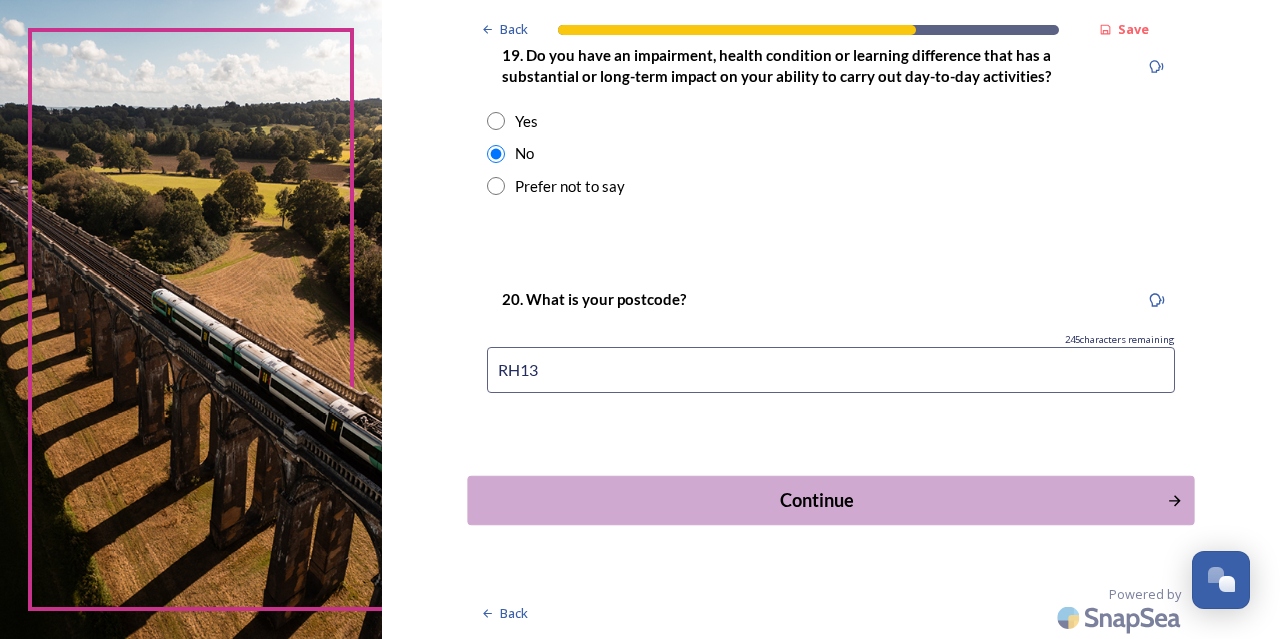 click on "Continue" at bounding box center [830, 500] 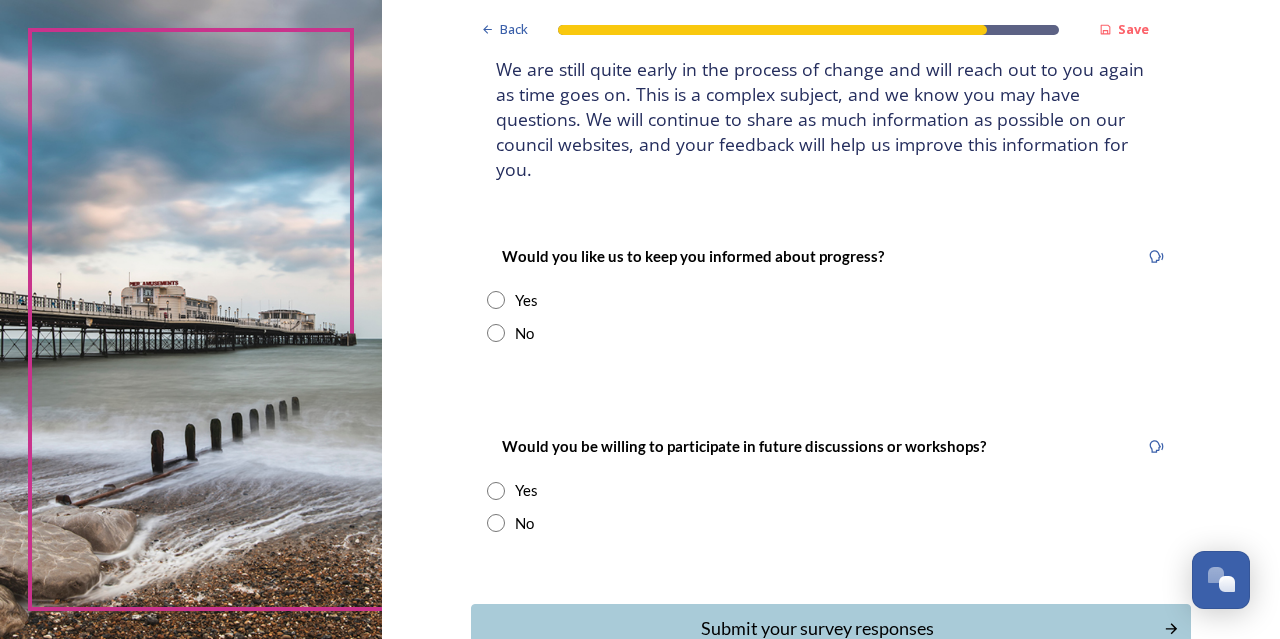 scroll, scrollTop: 140, scrollLeft: 0, axis: vertical 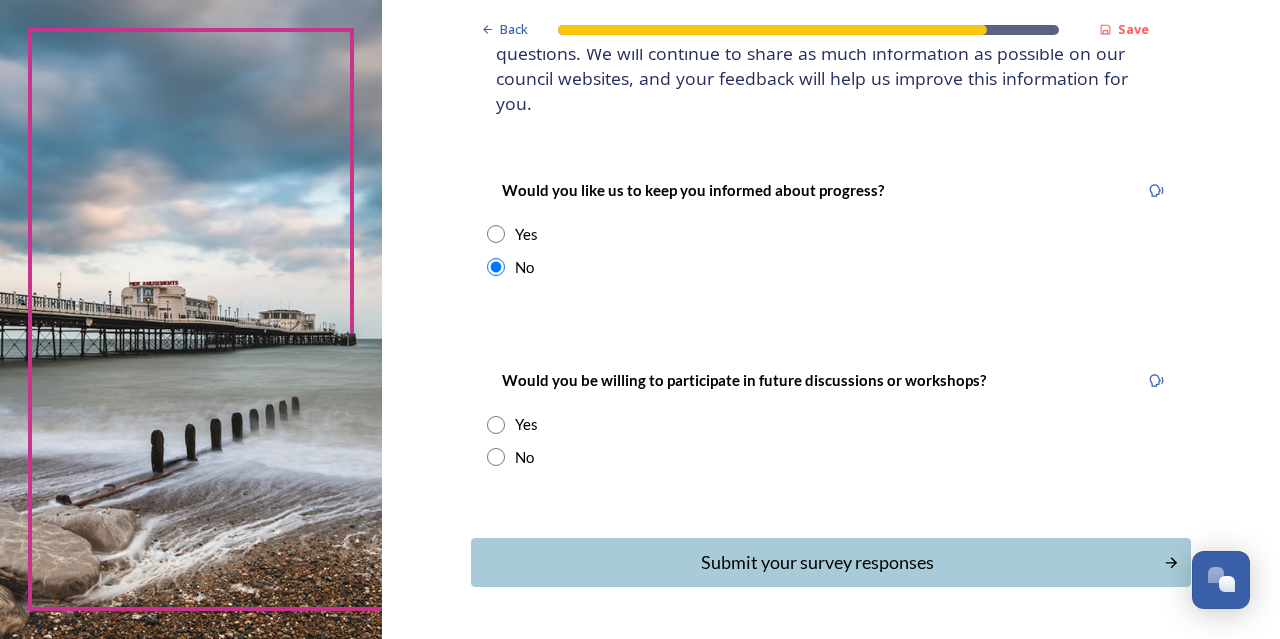 click at bounding box center [496, 457] 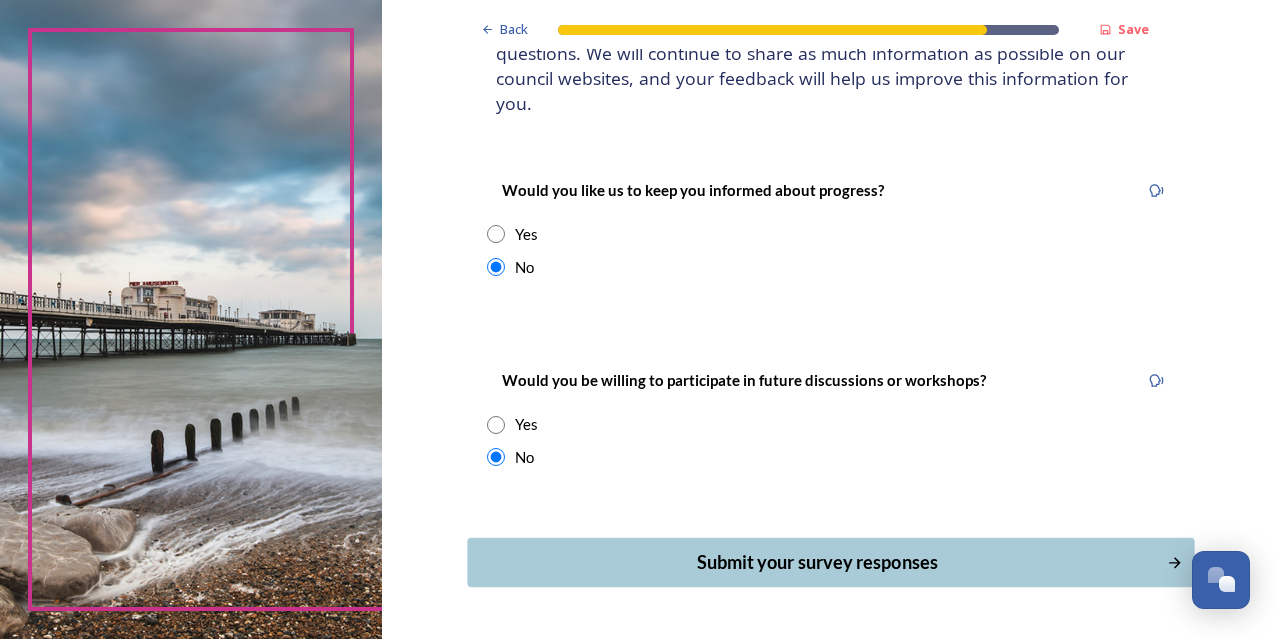 click on "Submit your survey responses" at bounding box center (830, 562) 